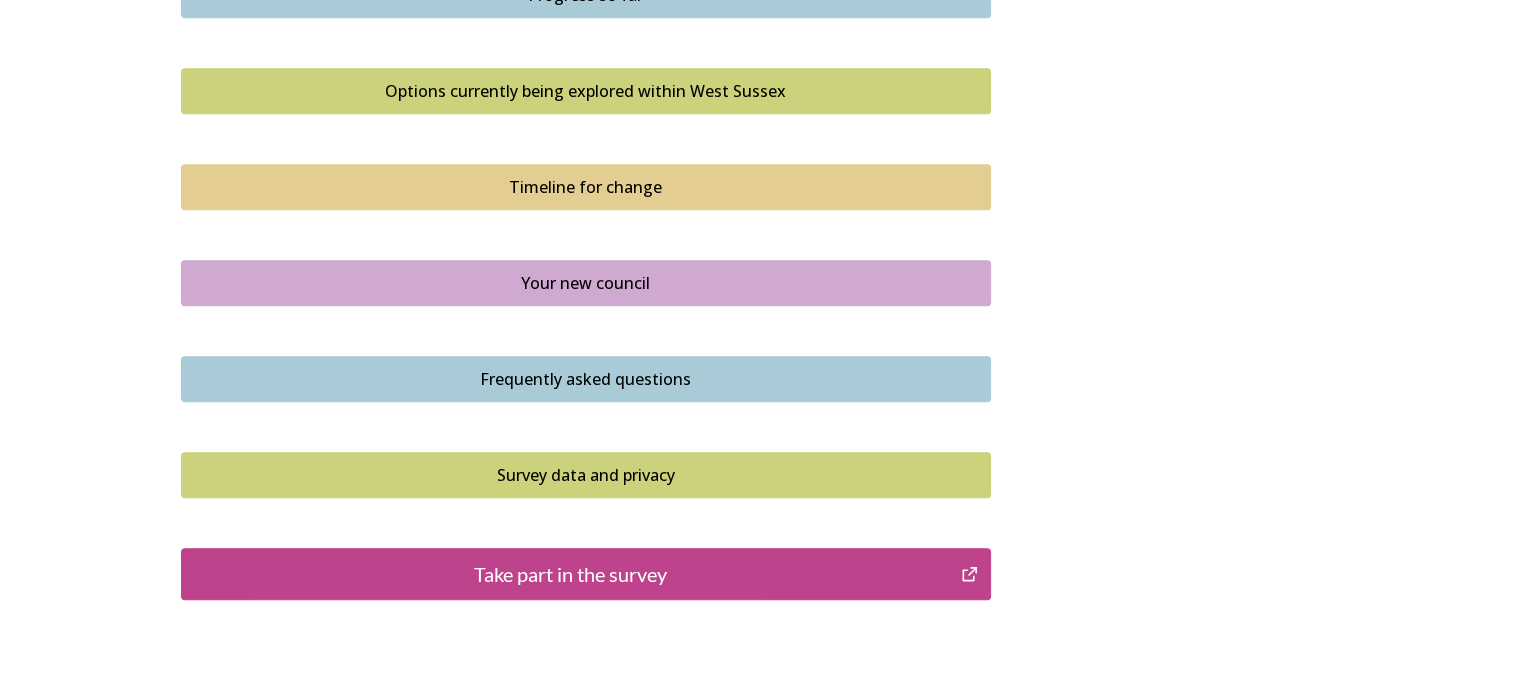 scroll, scrollTop: 1400, scrollLeft: 0, axis: vertical 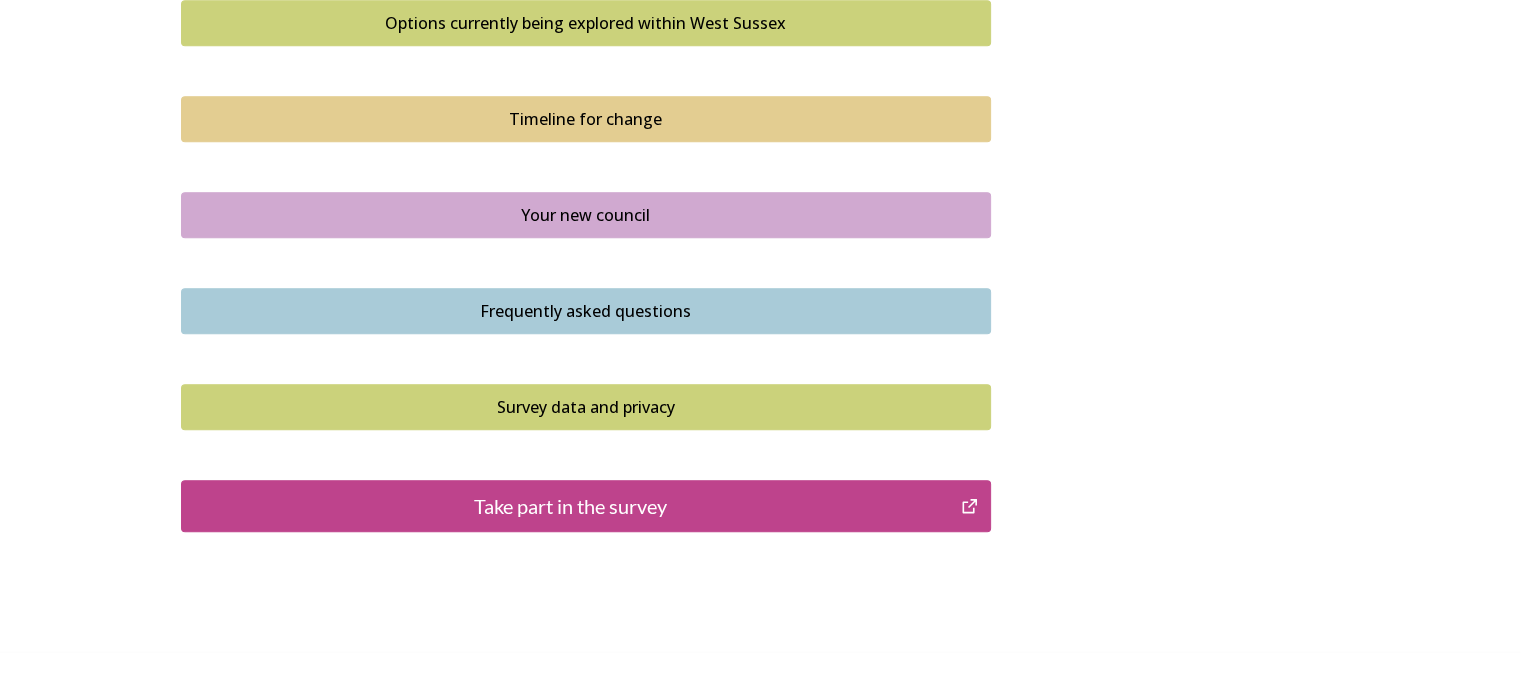 click on "Take part in the survey" at bounding box center (571, 506) 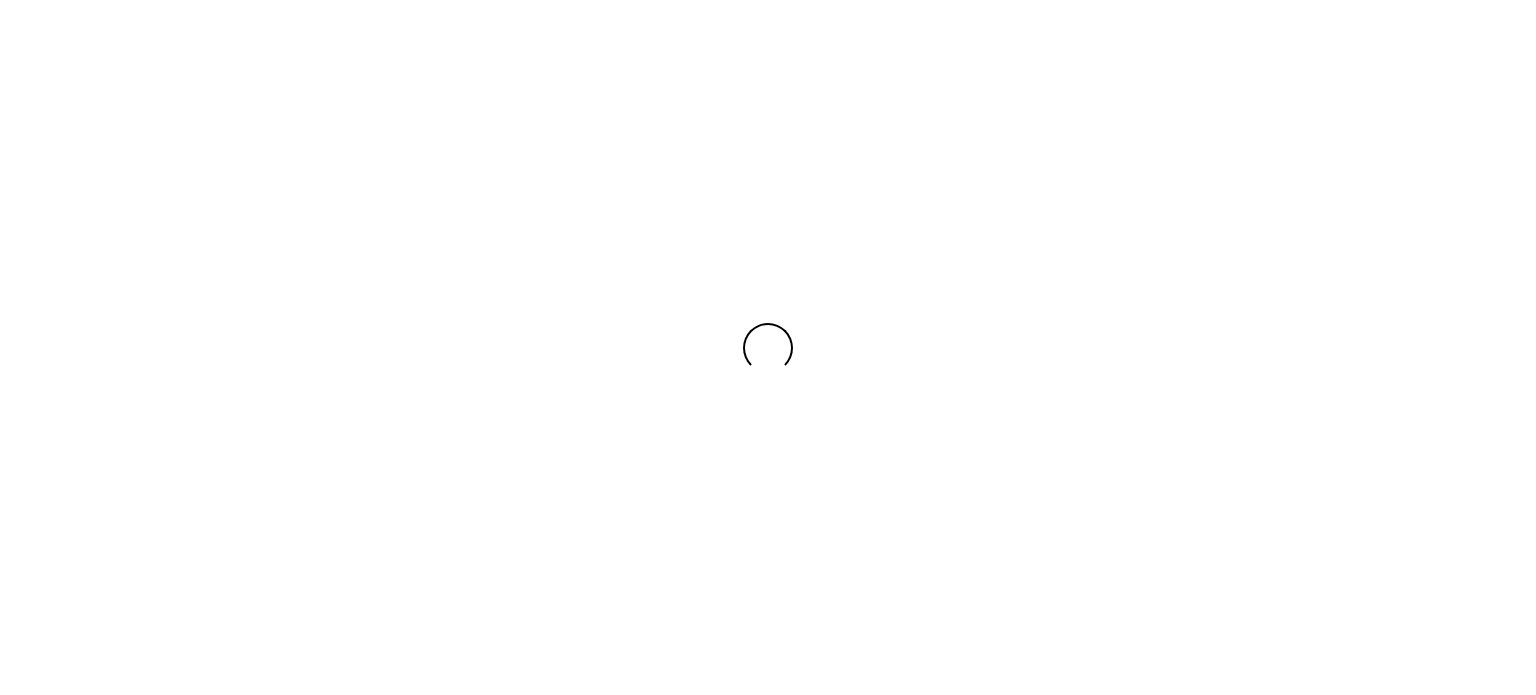 scroll, scrollTop: 0, scrollLeft: 0, axis: both 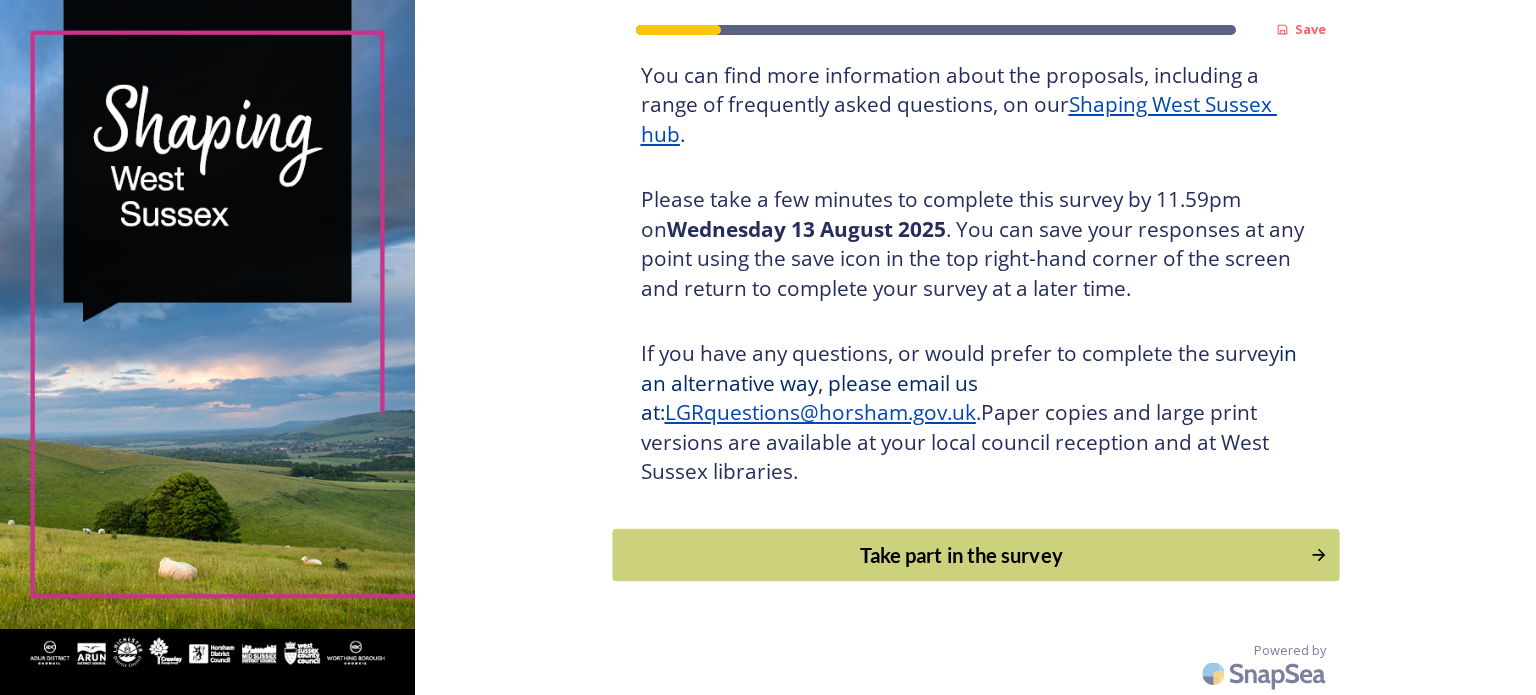 click on "Take part in the survey" at bounding box center [961, 555] 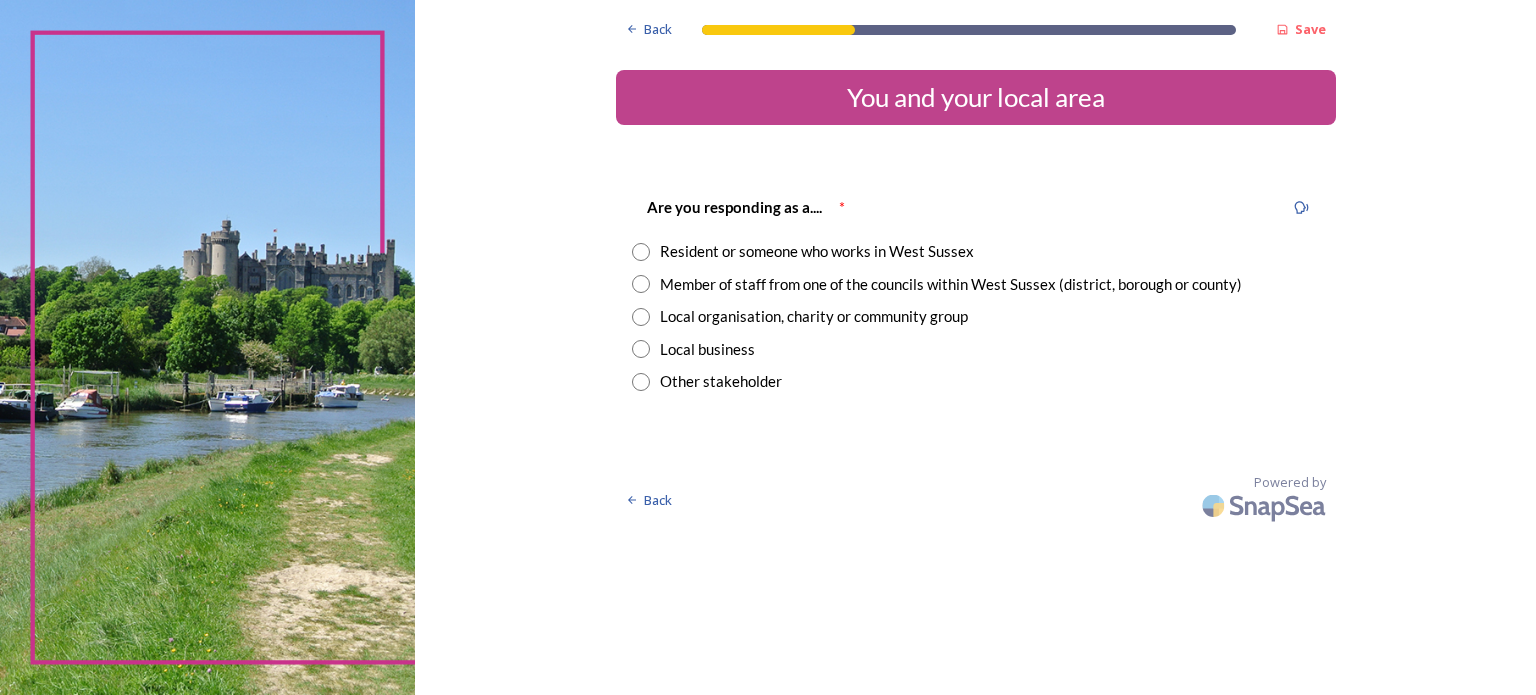 click at bounding box center [641, 284] 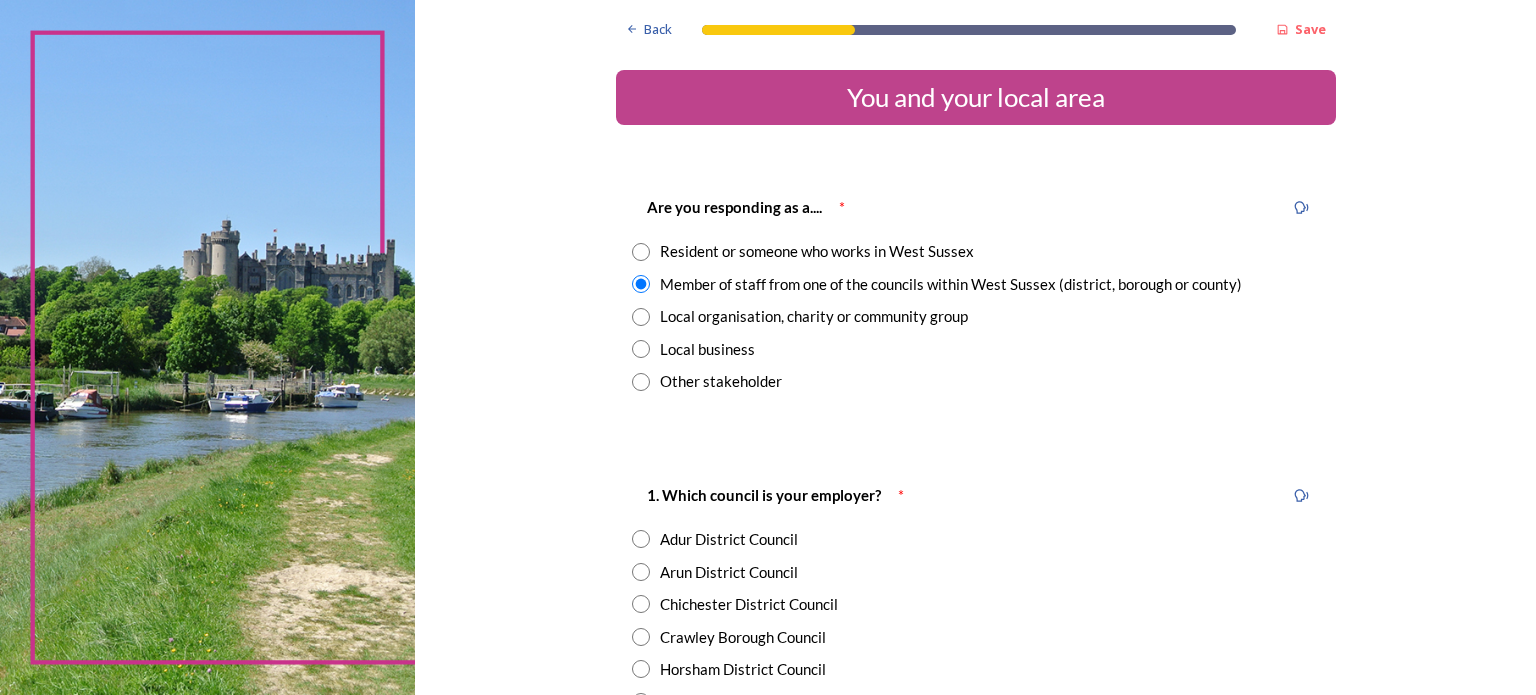 click at bounding box center (641, 604) 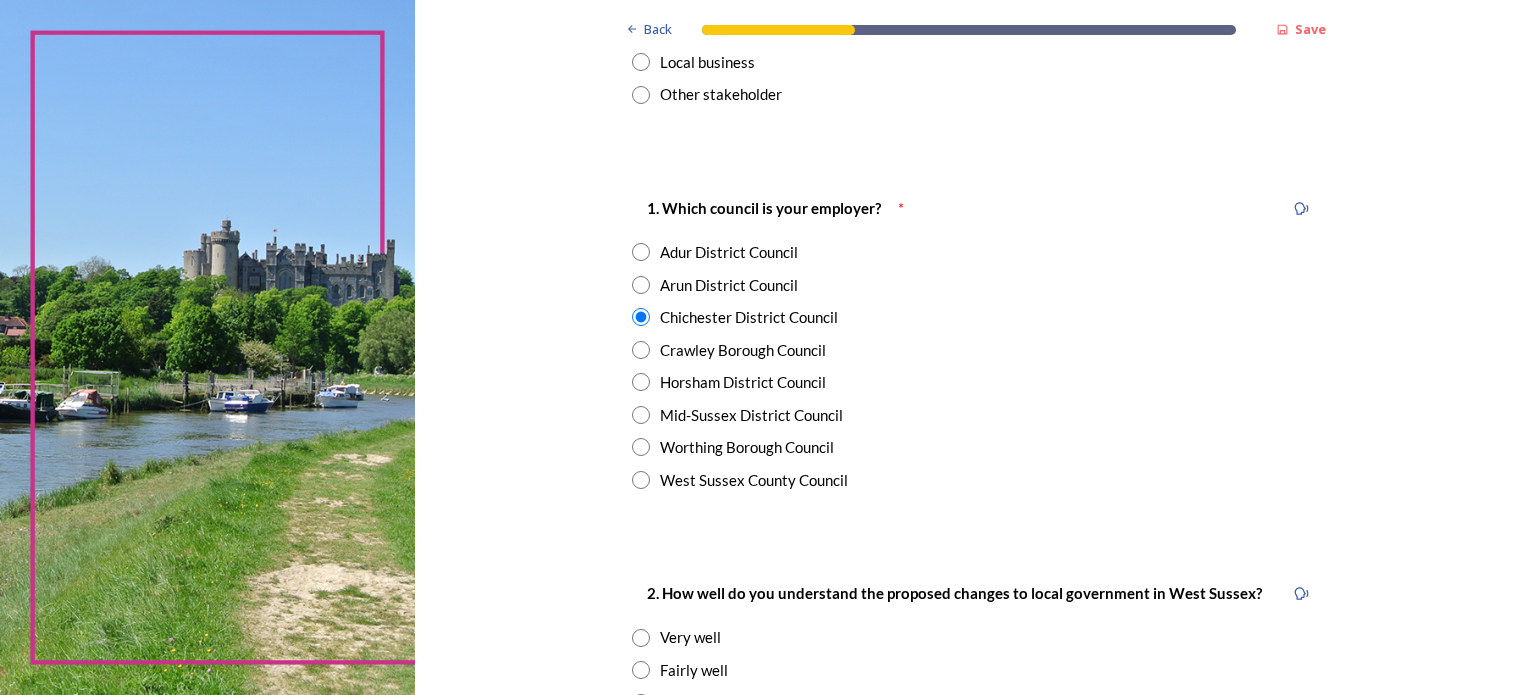 scroll, scrollTop: 400, scrollLeft: 0, axis: vertical 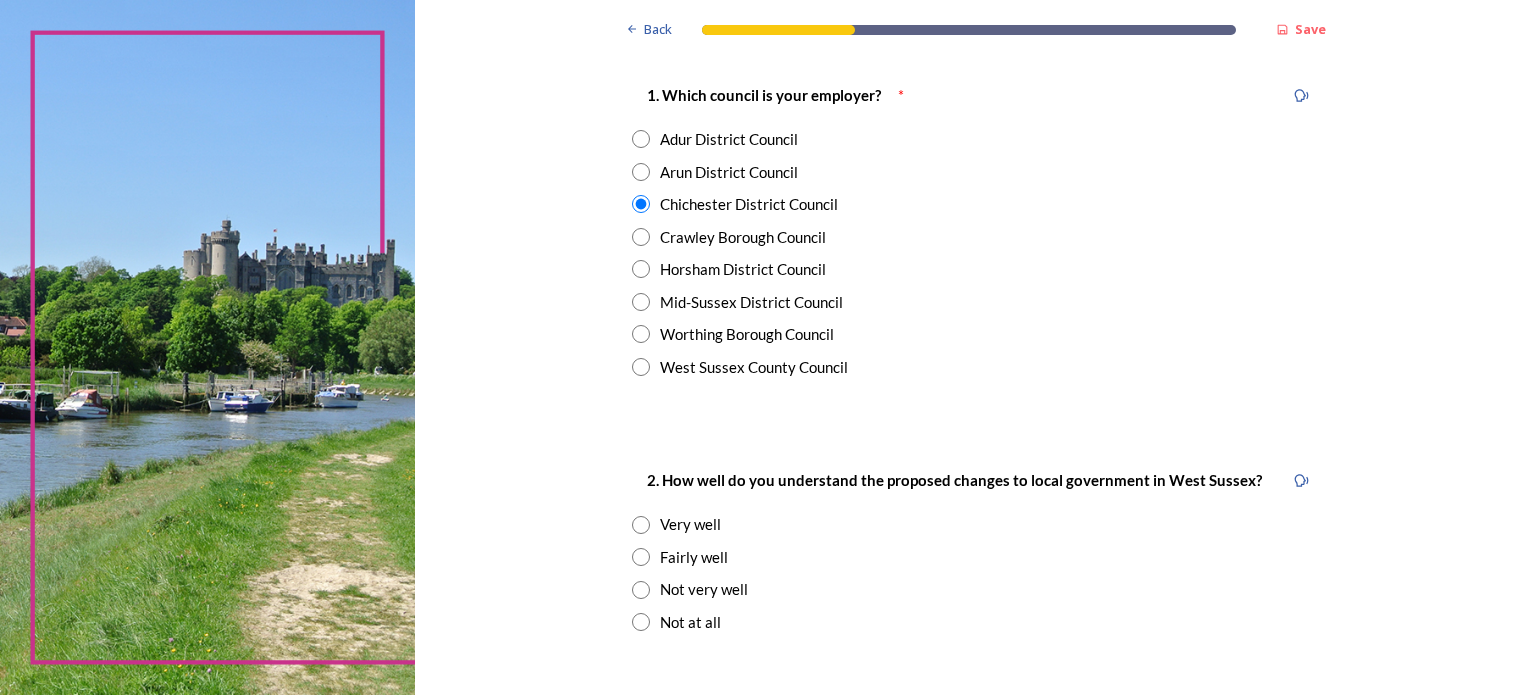 click at bounding box center (641, 525) 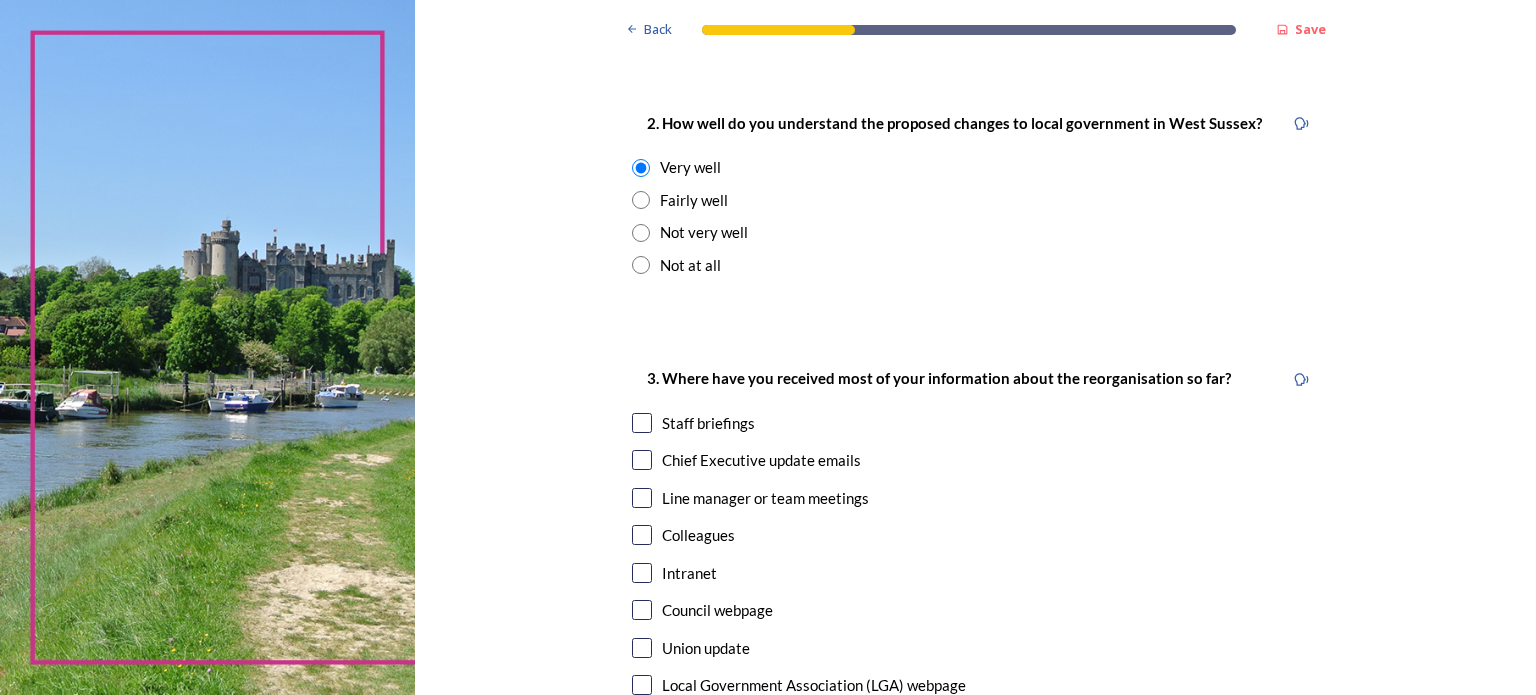 scroll, scrollTop: 800, scrollLeft: 0, axis: vertical 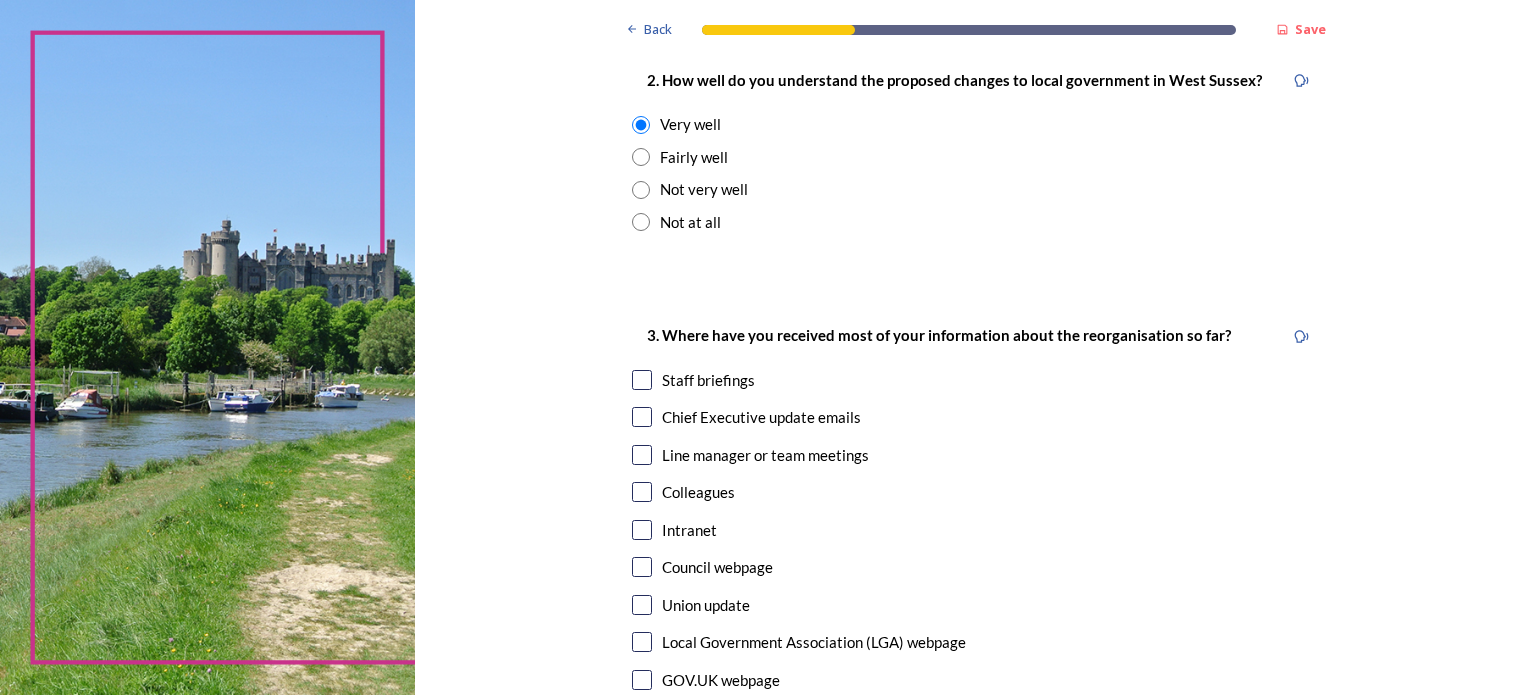 click at bounding box center (642, 380) 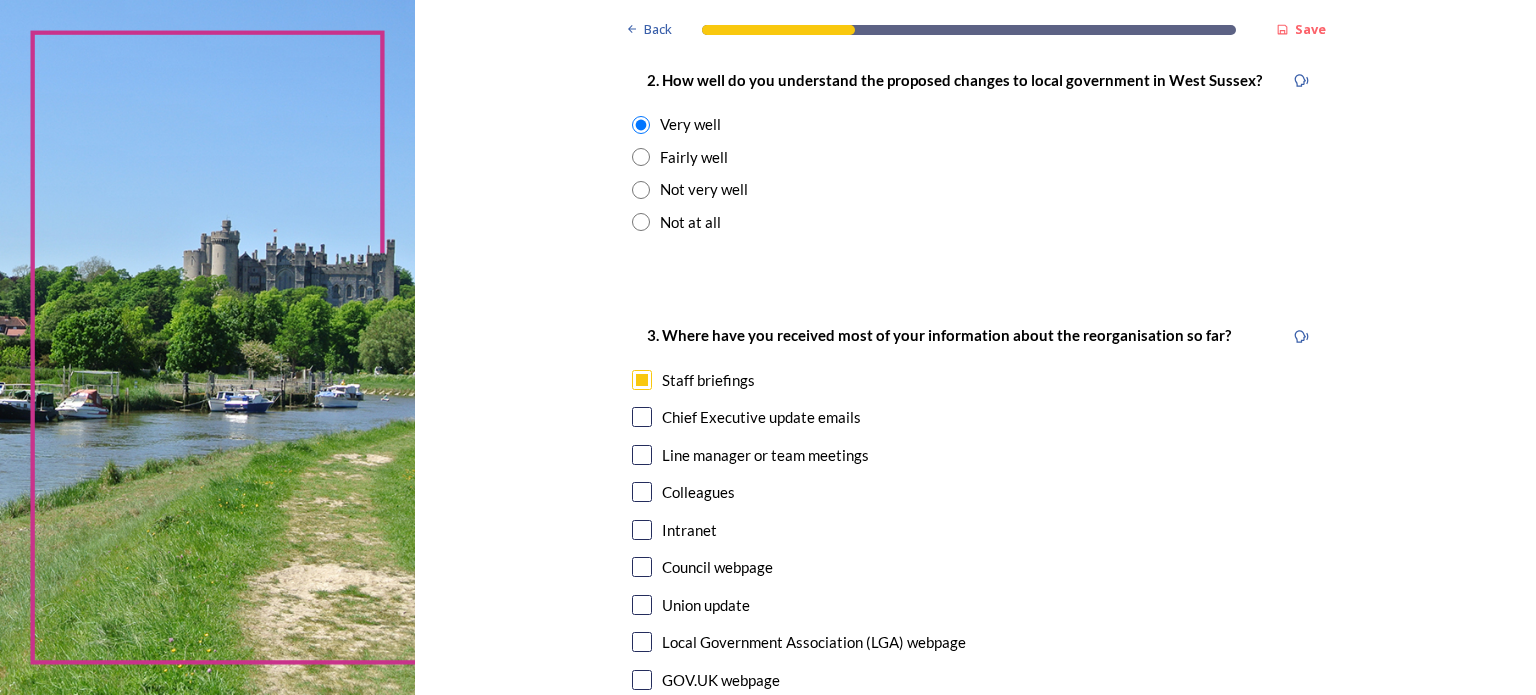 click at bounding box center (642, 417) 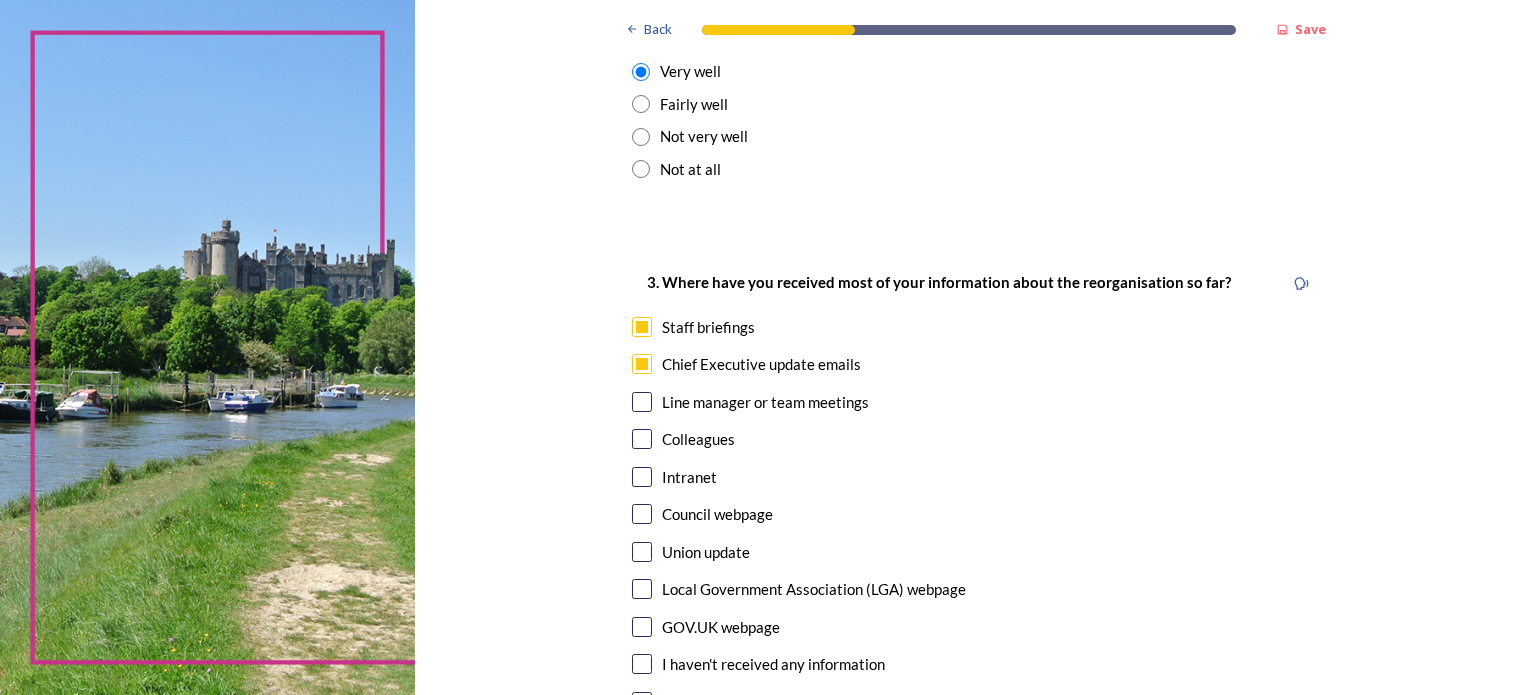 scroll, scrollTop: 900, scrollLeft: 0, axis: vertical 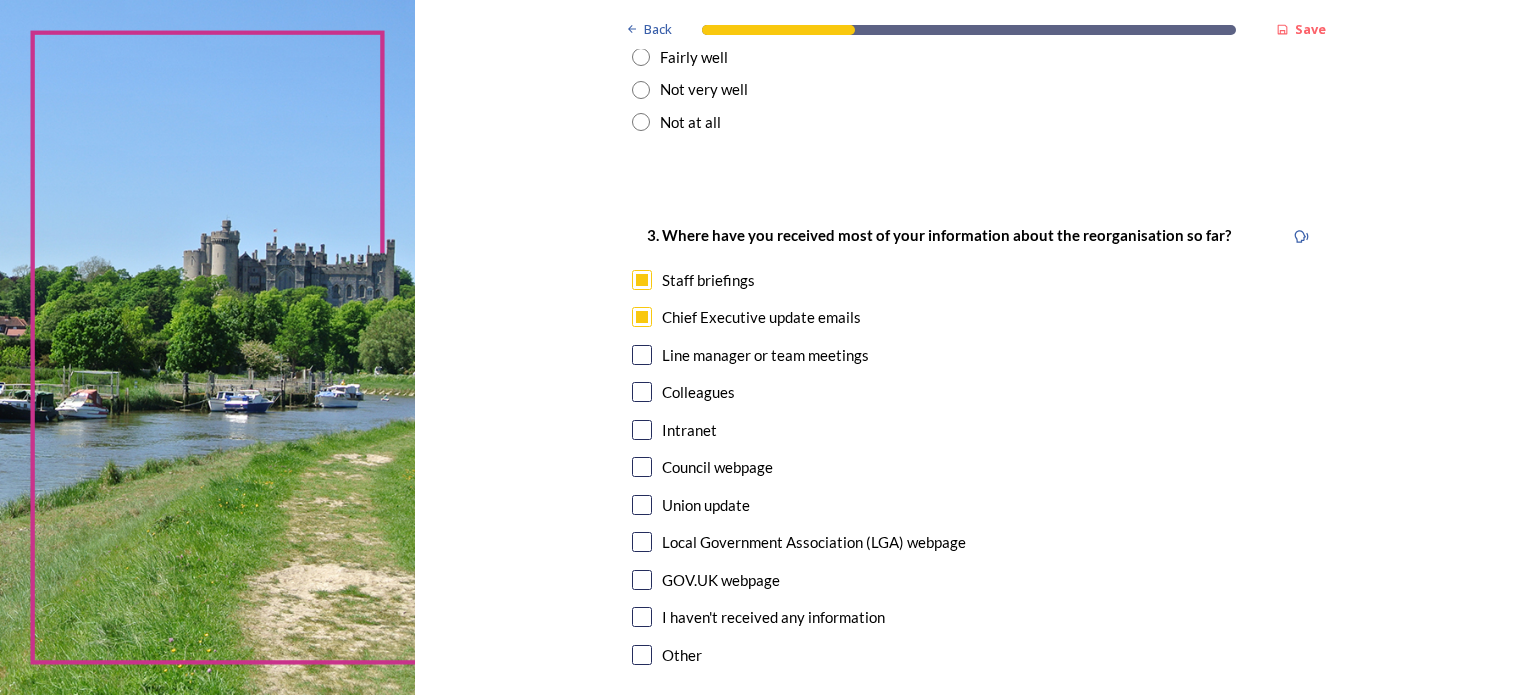 click at bounding box center (642, 505) 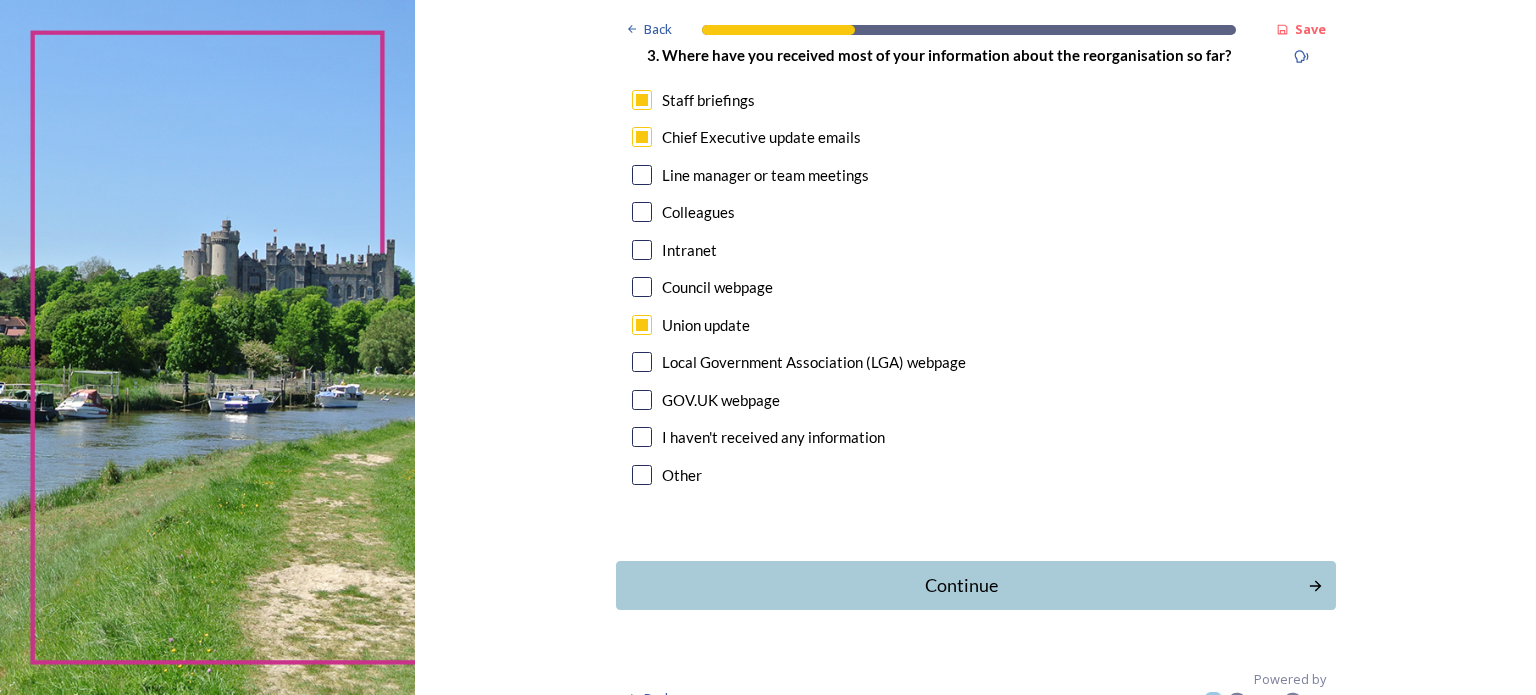 scroll, scrollTop: 1110, scrollLeft: 0, axis: vertical 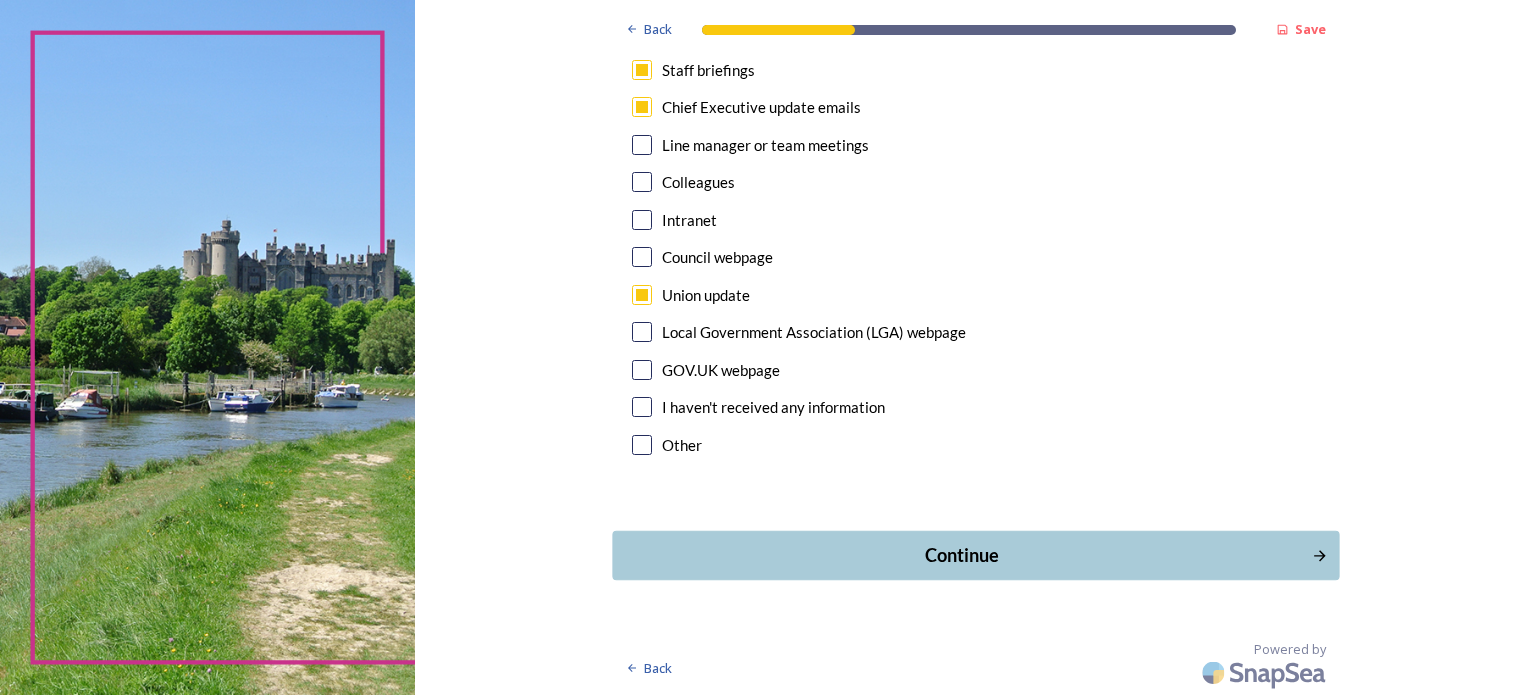 click on "Continue" at bounding box center [961, 555] 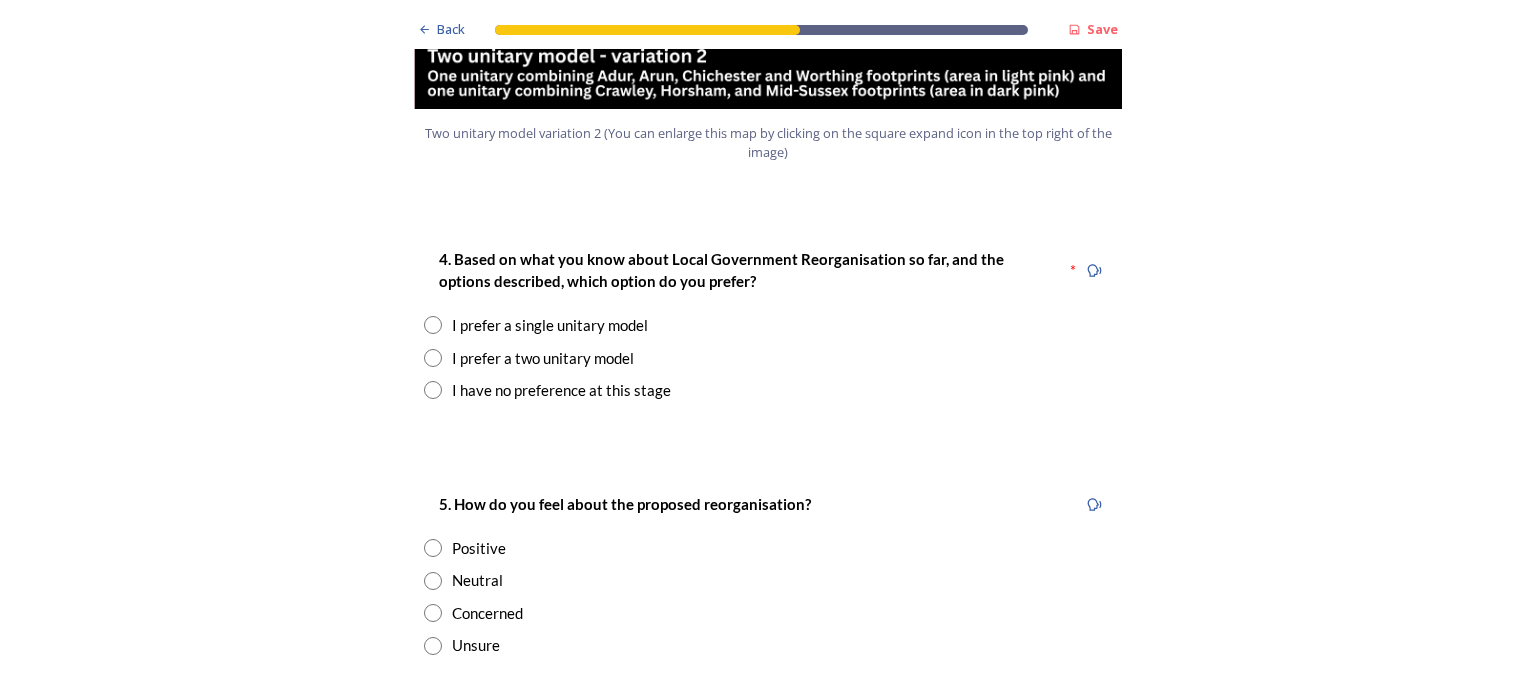 scroll, scrollTop: 2500, scrollLeft: 0, axis: vertical 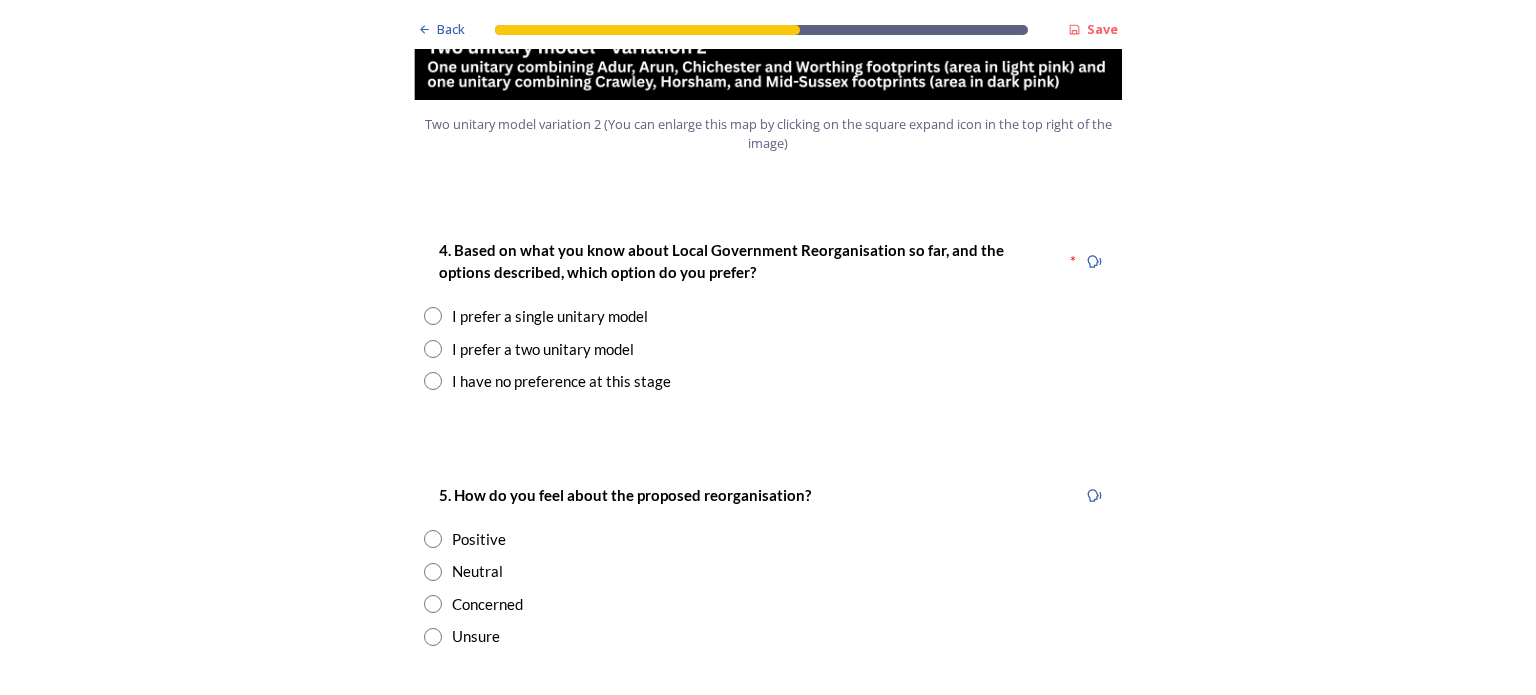 click on "I prefer a two unitary model" at bounding box center [543, 349] 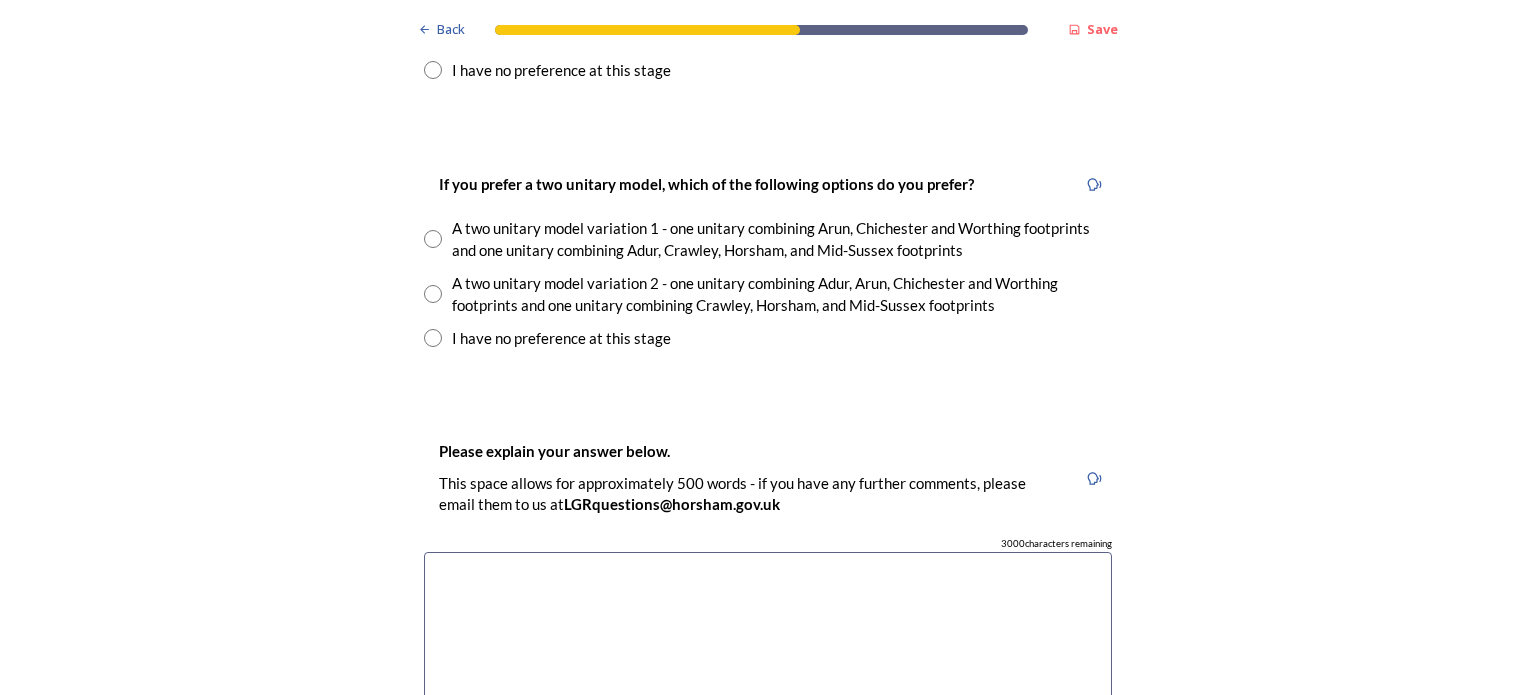 scroll, scrollTop: 2900, scrollLeft: 0, axis: vertical 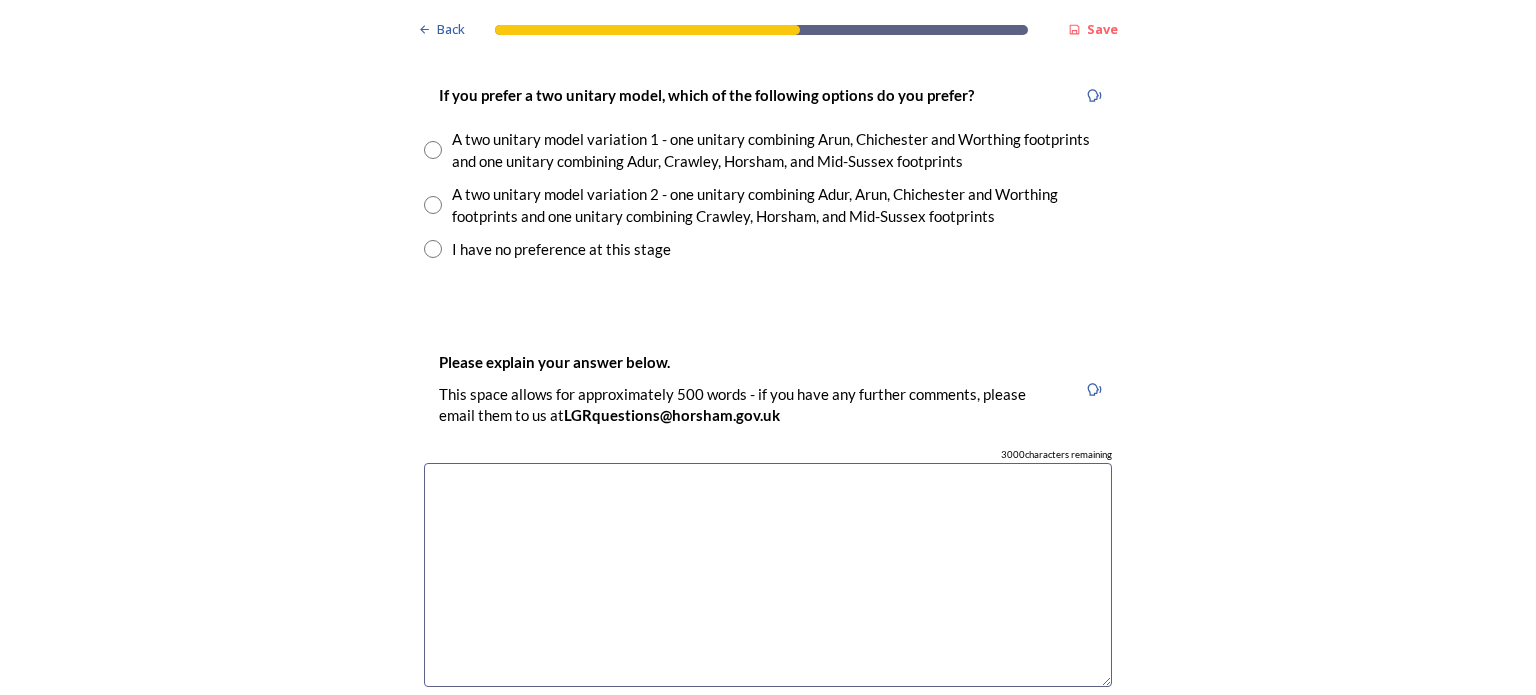 click on "I have no preference at this stage" at bounding box center (768, 249) 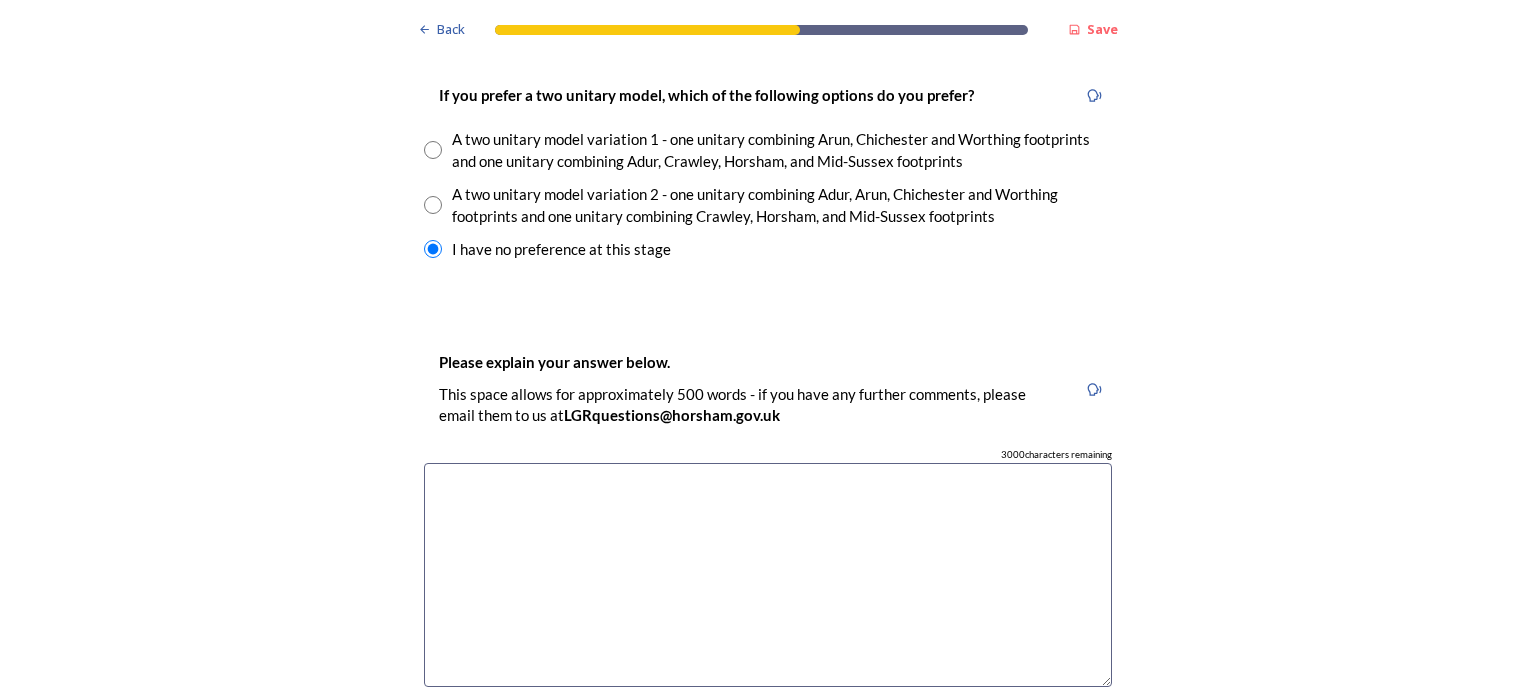 click at bounding box center (768, 575) 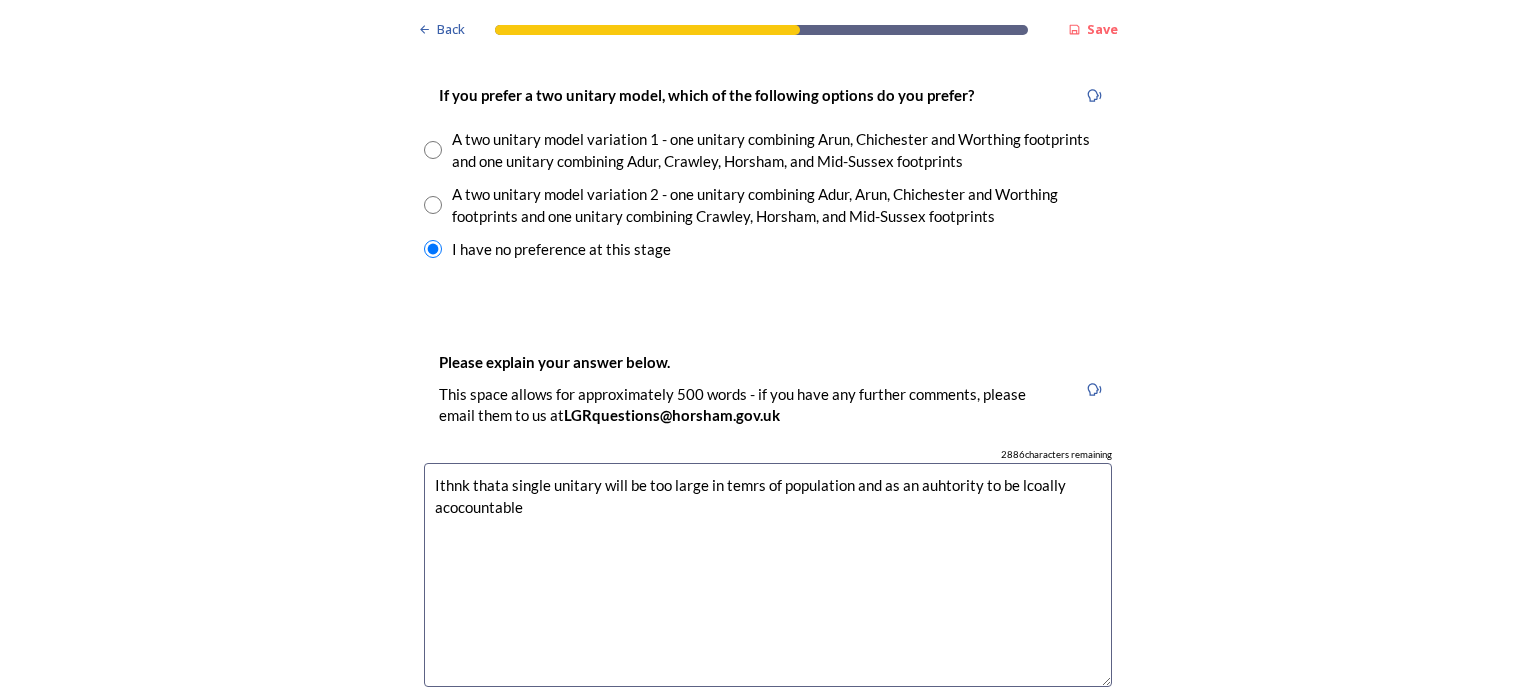 click on "Ithnk thata single unitary will be too large in temrs of population and as an auhtority to be lcoally acocountable" at bounding box center [768, 575] 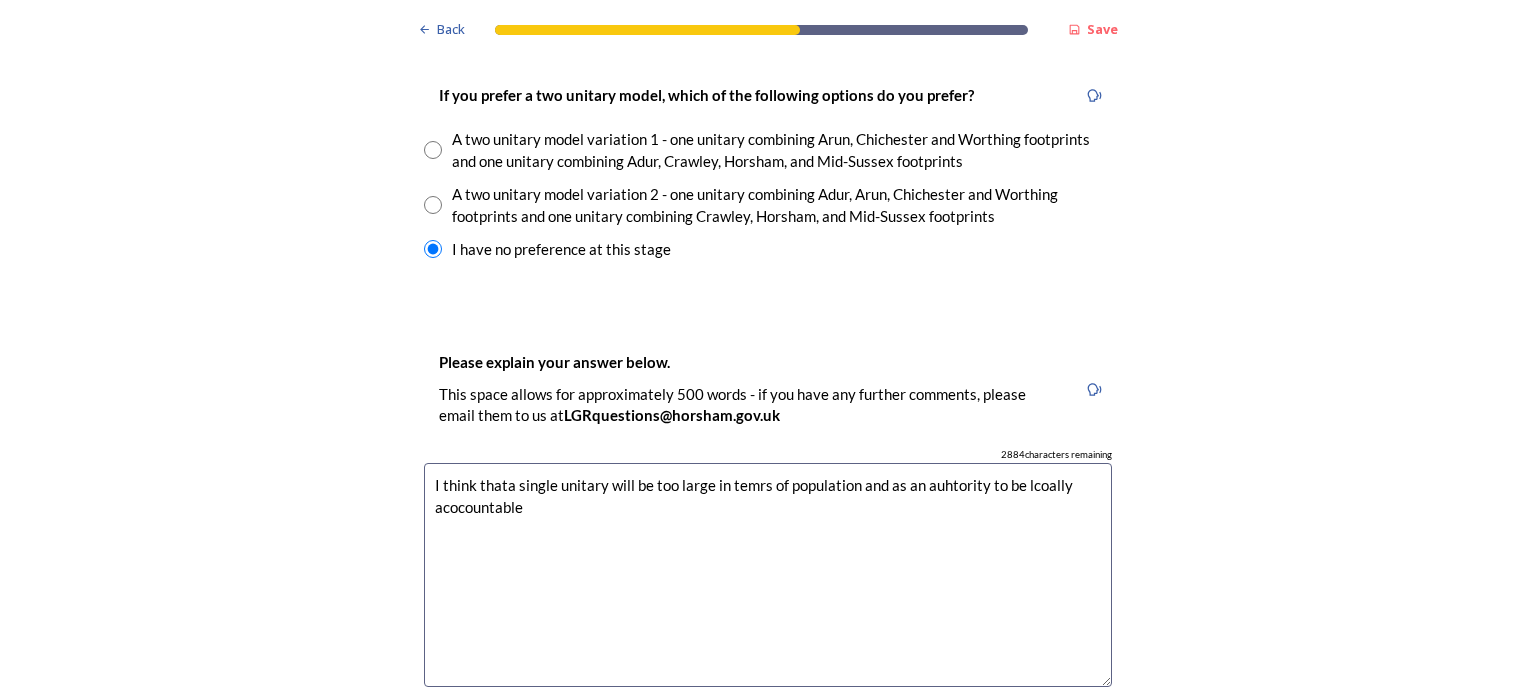 click on "I think thata single unitary will be too large in temrs of population and as an auhtority to be lcoally acocountable" at bounding box center [768, 575] 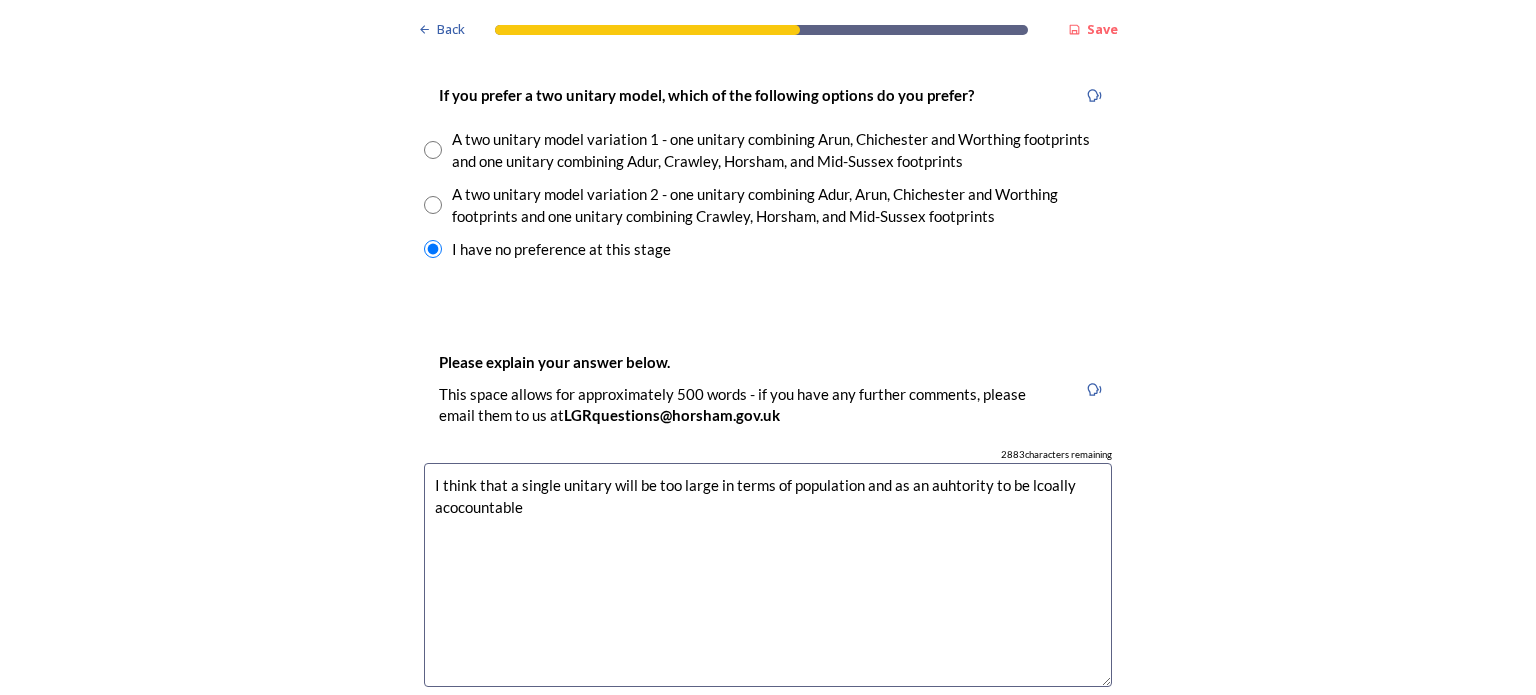 click on "I think that a single unitary will be too large in terms of population and as an auhtority to be lcoally acocountable" at bounding box center (768, 575) 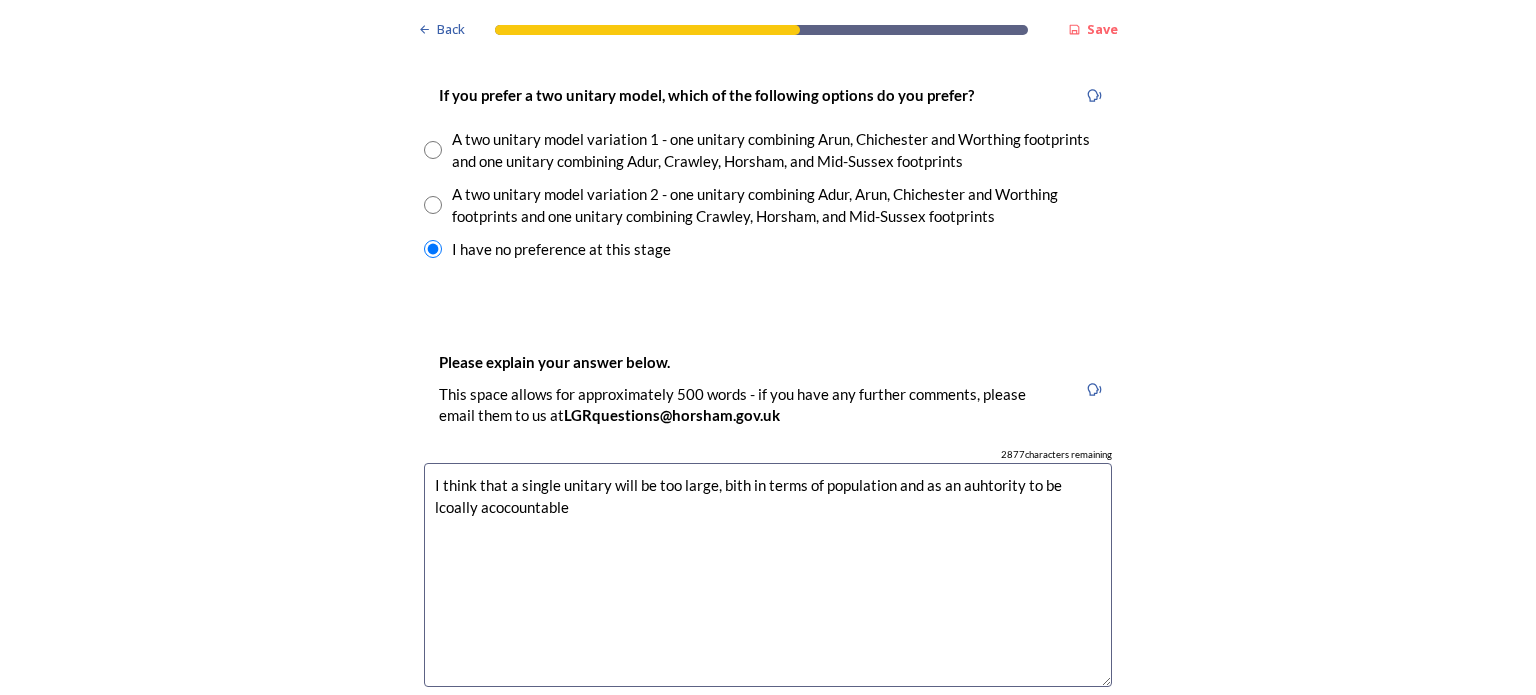 click on "I think that a single unitary will be too large, bith in terms of population and as an auhtority to be lcoally acocountable" at bounding box center (768, 575) 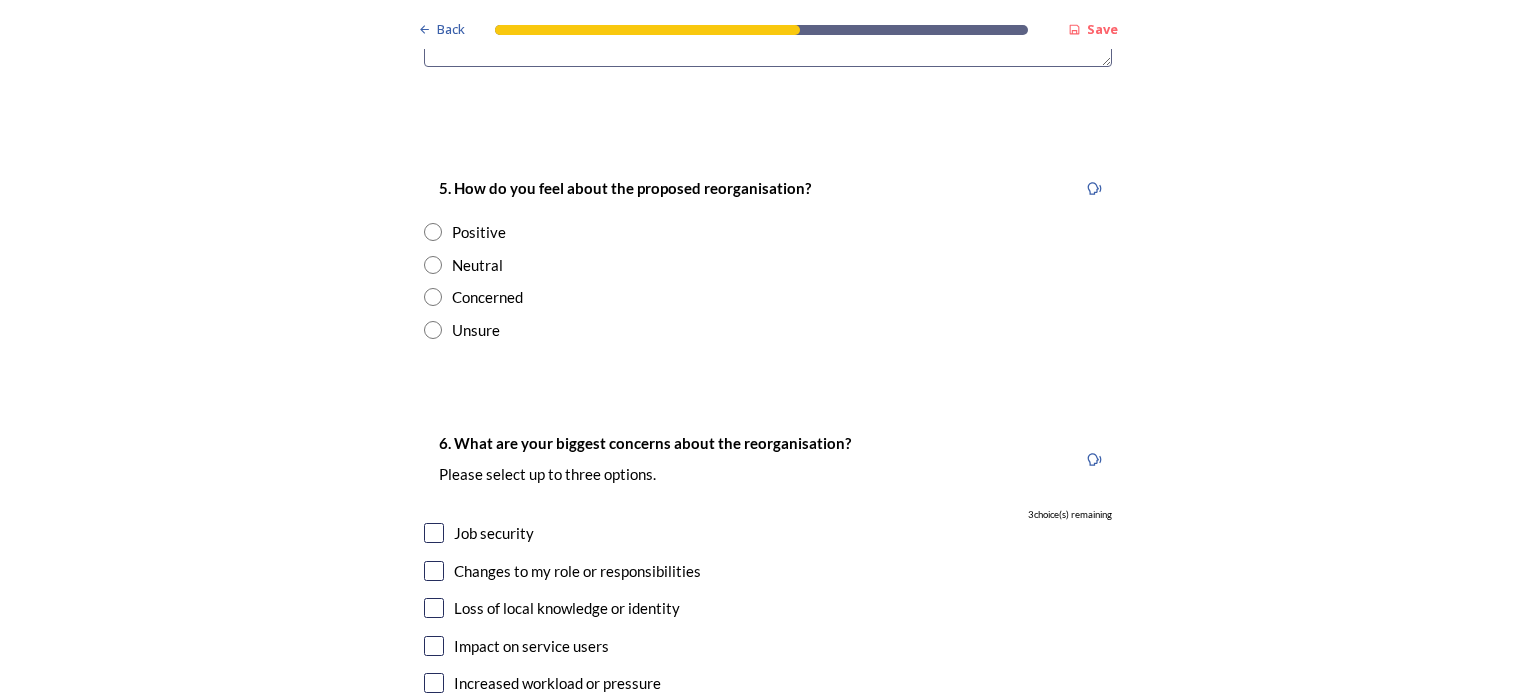 scroll, scrollTop: 3600, scrollLeft: 0, axis: vertical 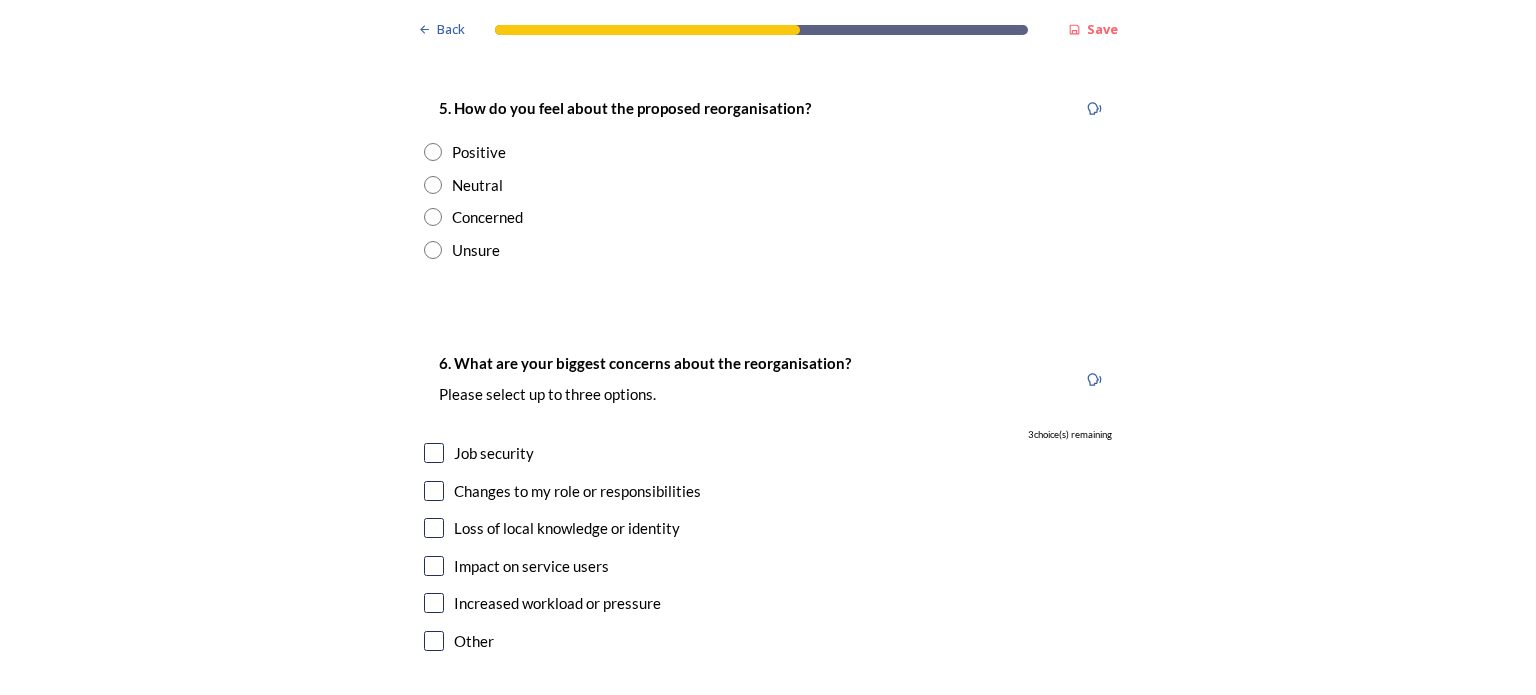 type on "I think that a single unitary will be too large, both in terms of population and as an authority to be locally accountable" 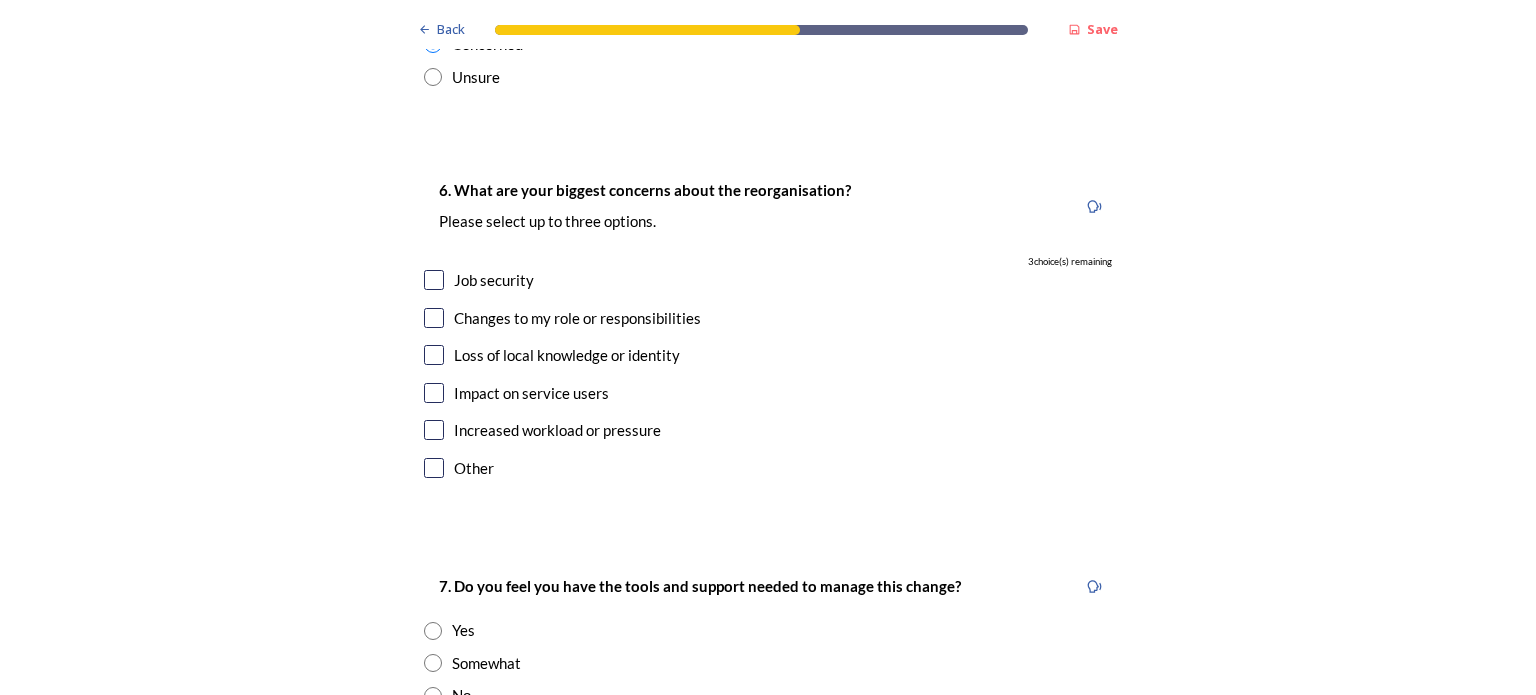 scroll, scrollTop: 3800, scrollLeft: 0, axis: vertical 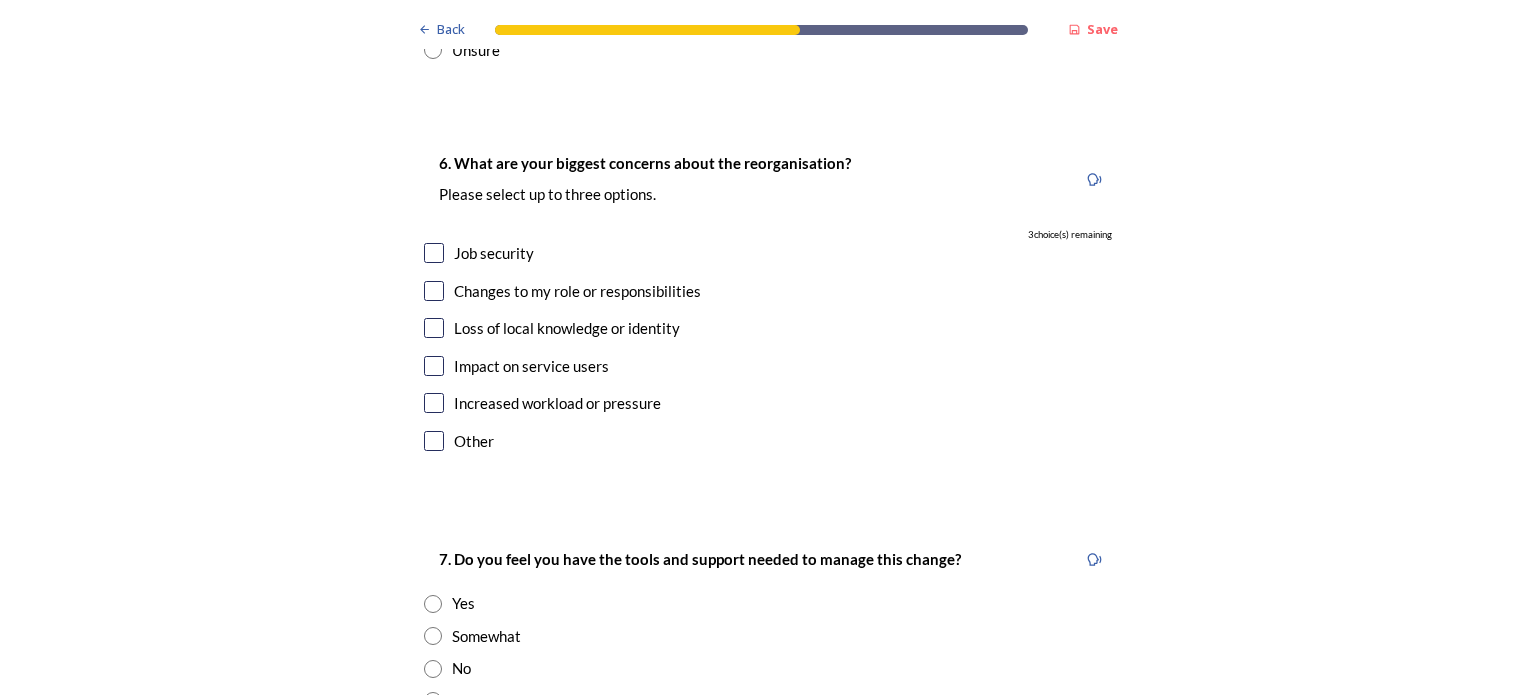 click at bounding box center [434, 291] 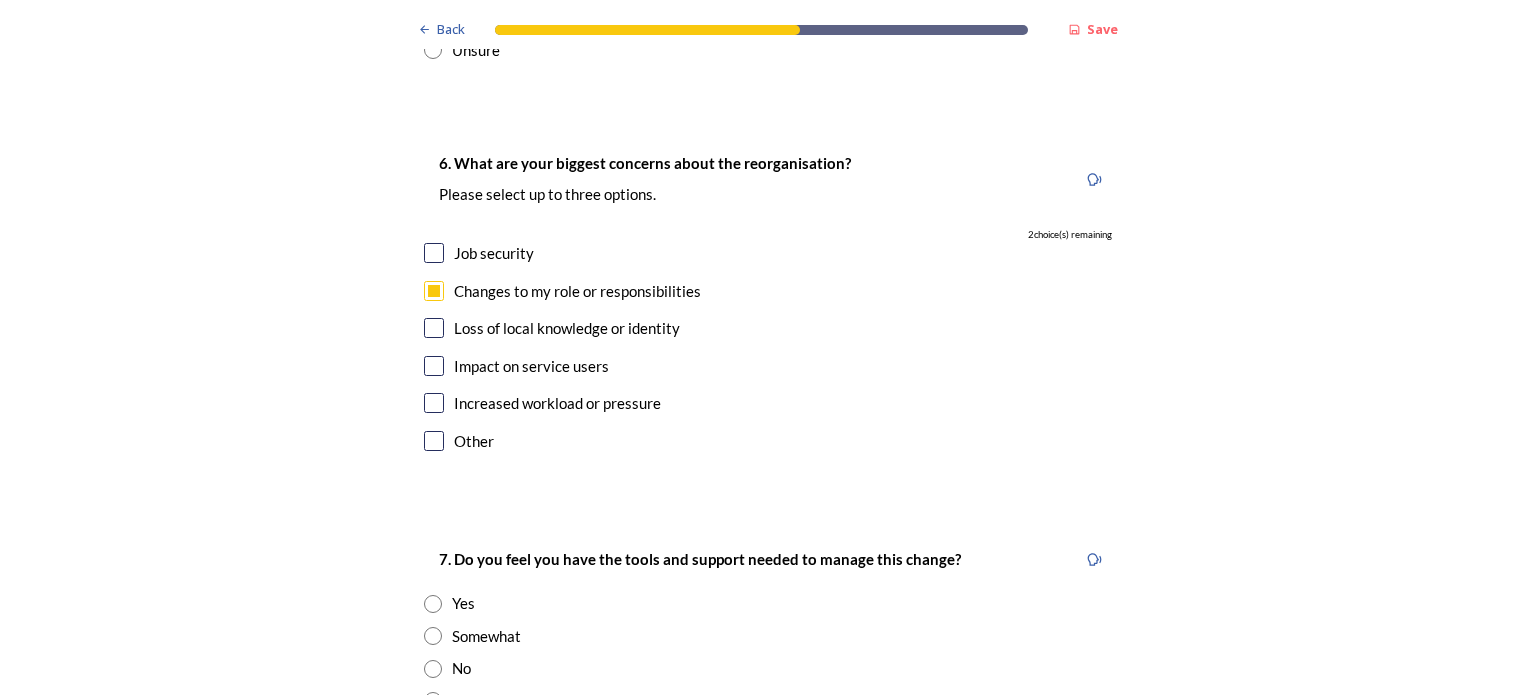 click at bounding box center [434, 328] 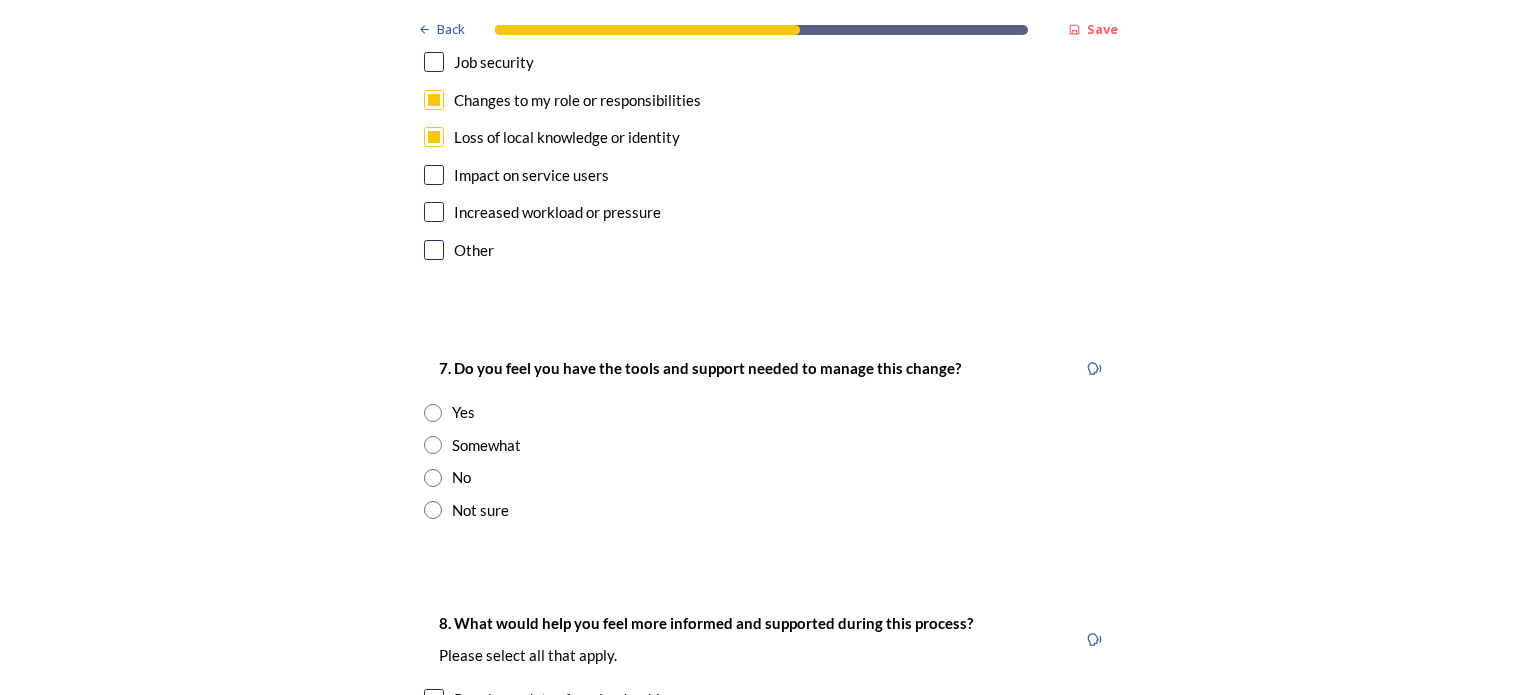 scroll, scrollTop: 4000, scrollLeft: 0, axis: vertical 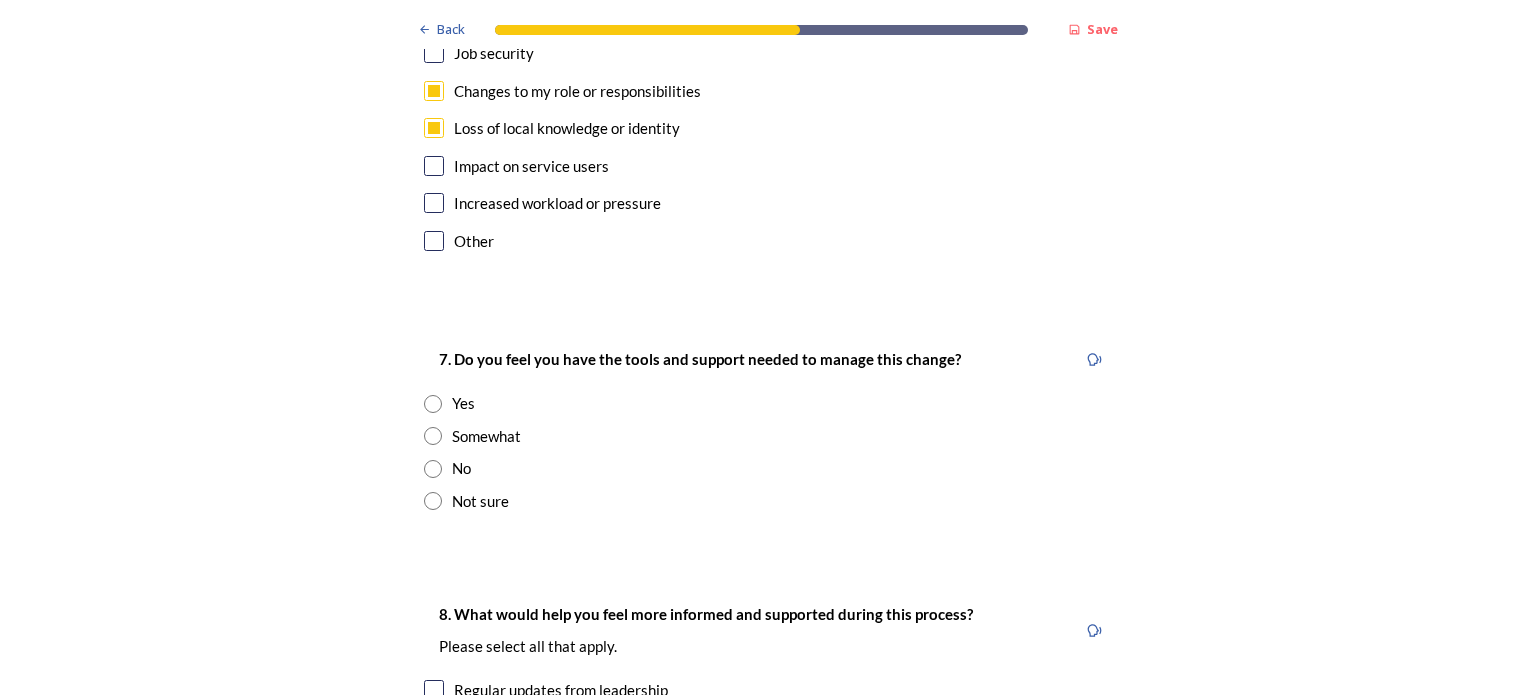 click at bounding box center [433, 436] 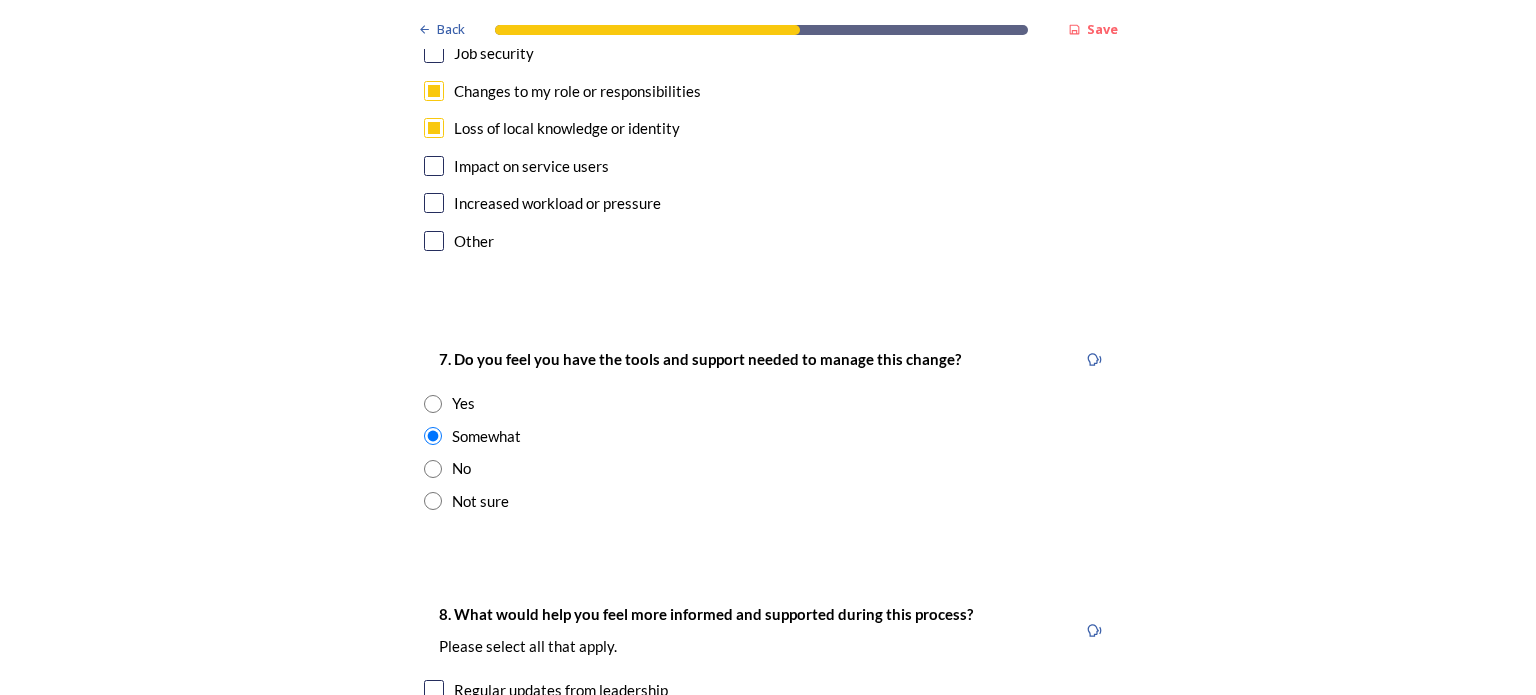 scroll, scrollTop: 4300, scrollLeft: 0, axis: vertical 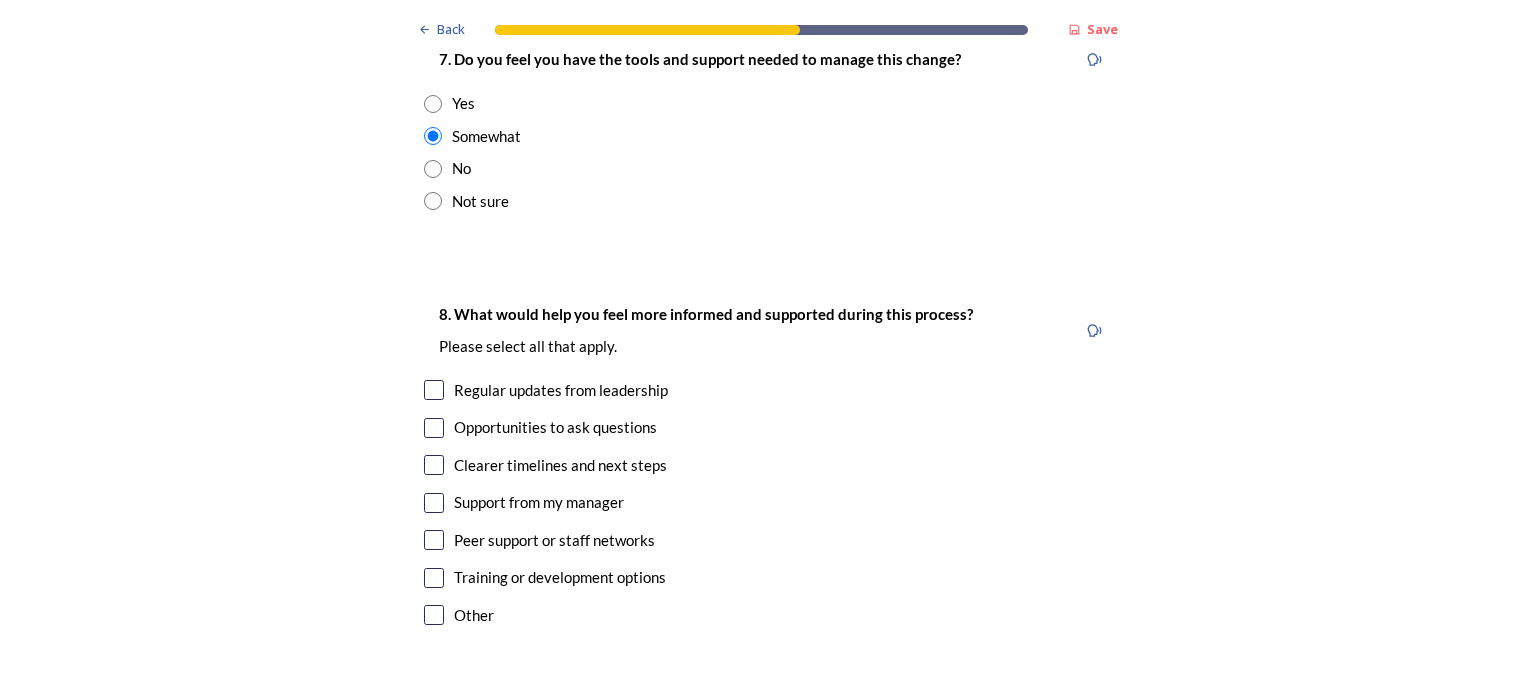 click at bounding box center [434, 428] 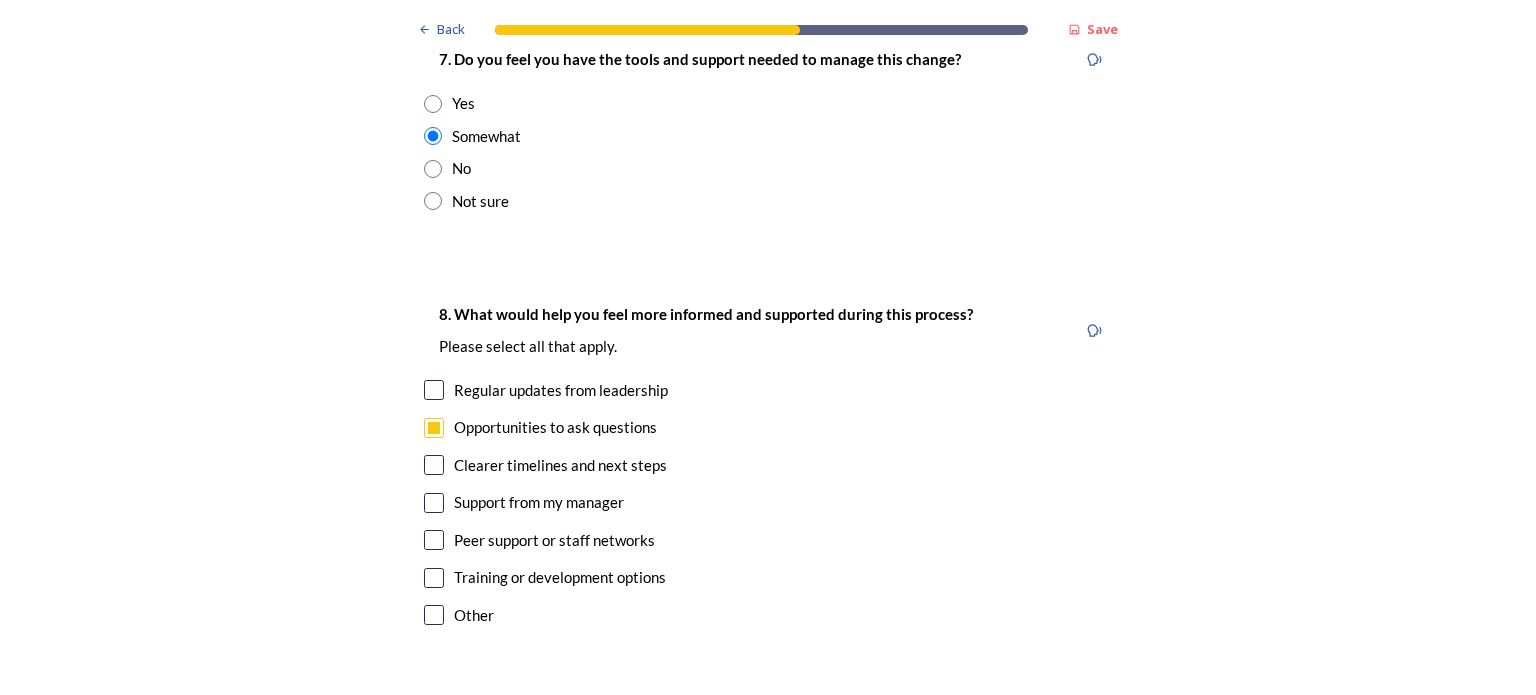 click at bounding box center [434, 465] 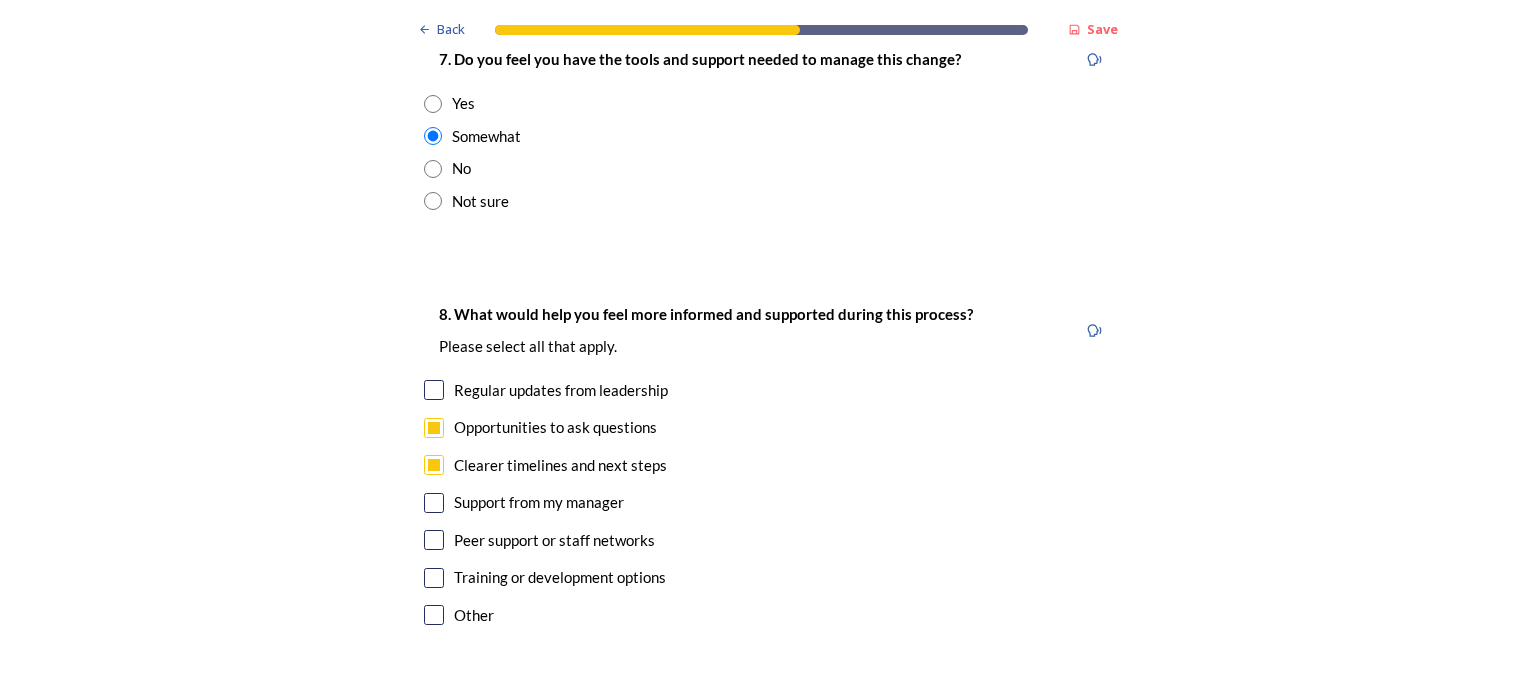 click at bounding box center (434, 578) 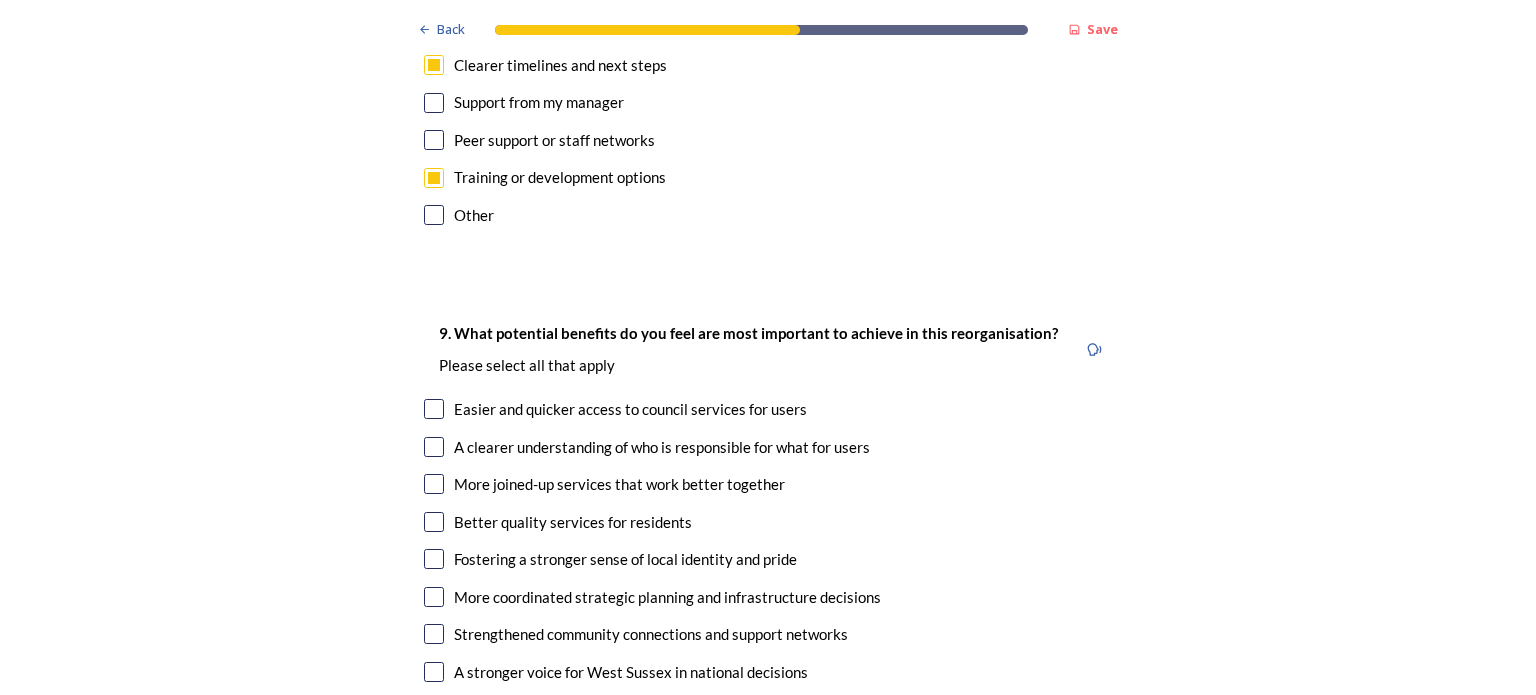 scroll, scrollTop: 4800, scrollLeft: 0, axis: vertical 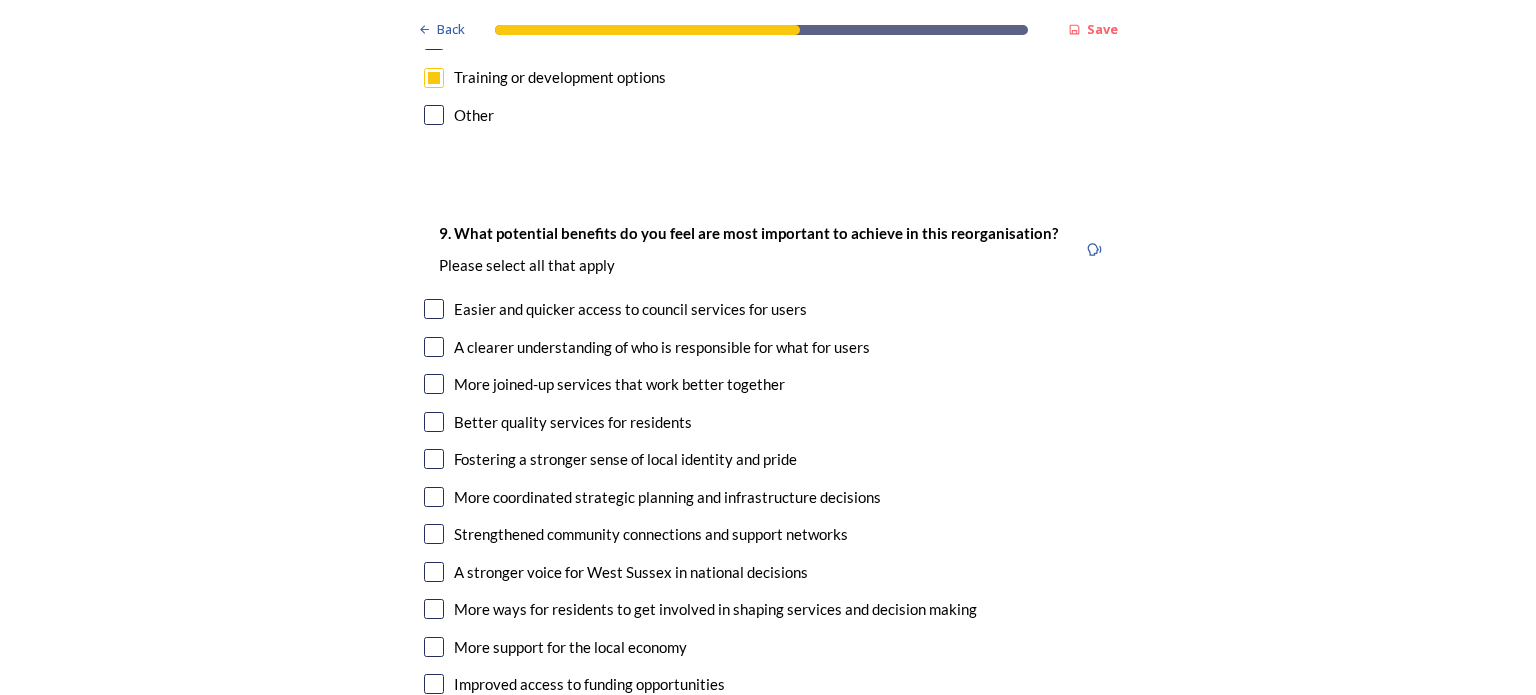 click at bounding box center [434, 497] 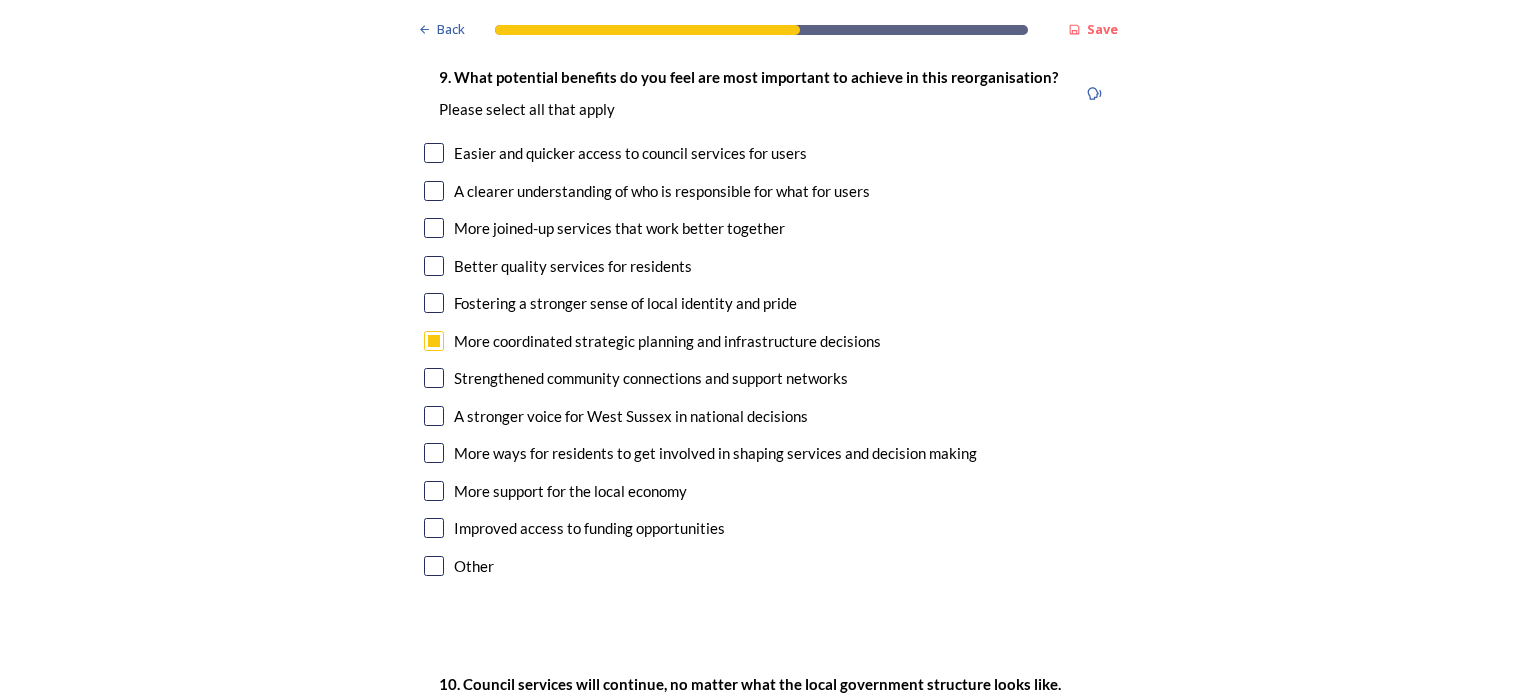 scroll, scrollTop: 5100, scrollLeft: 0, axis: vertical 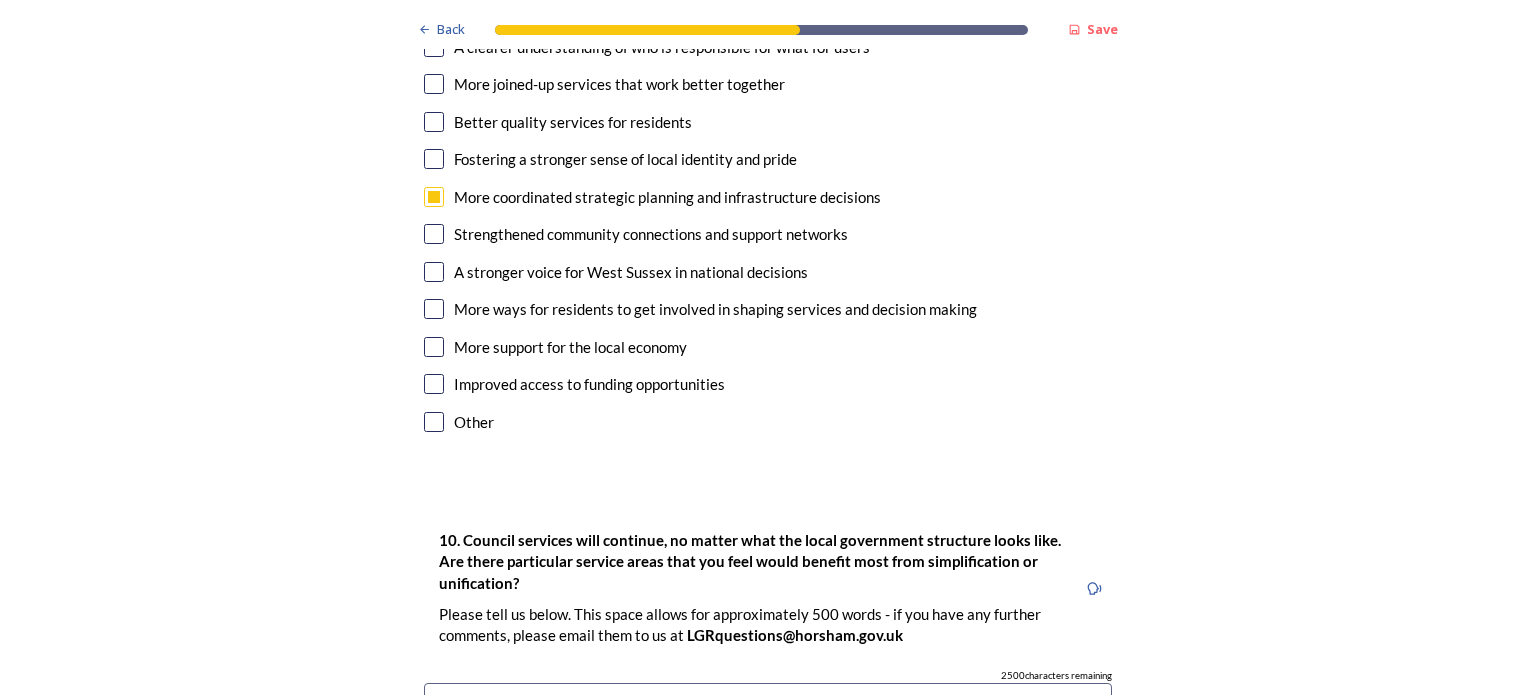 click at bounding box center [434, 384] 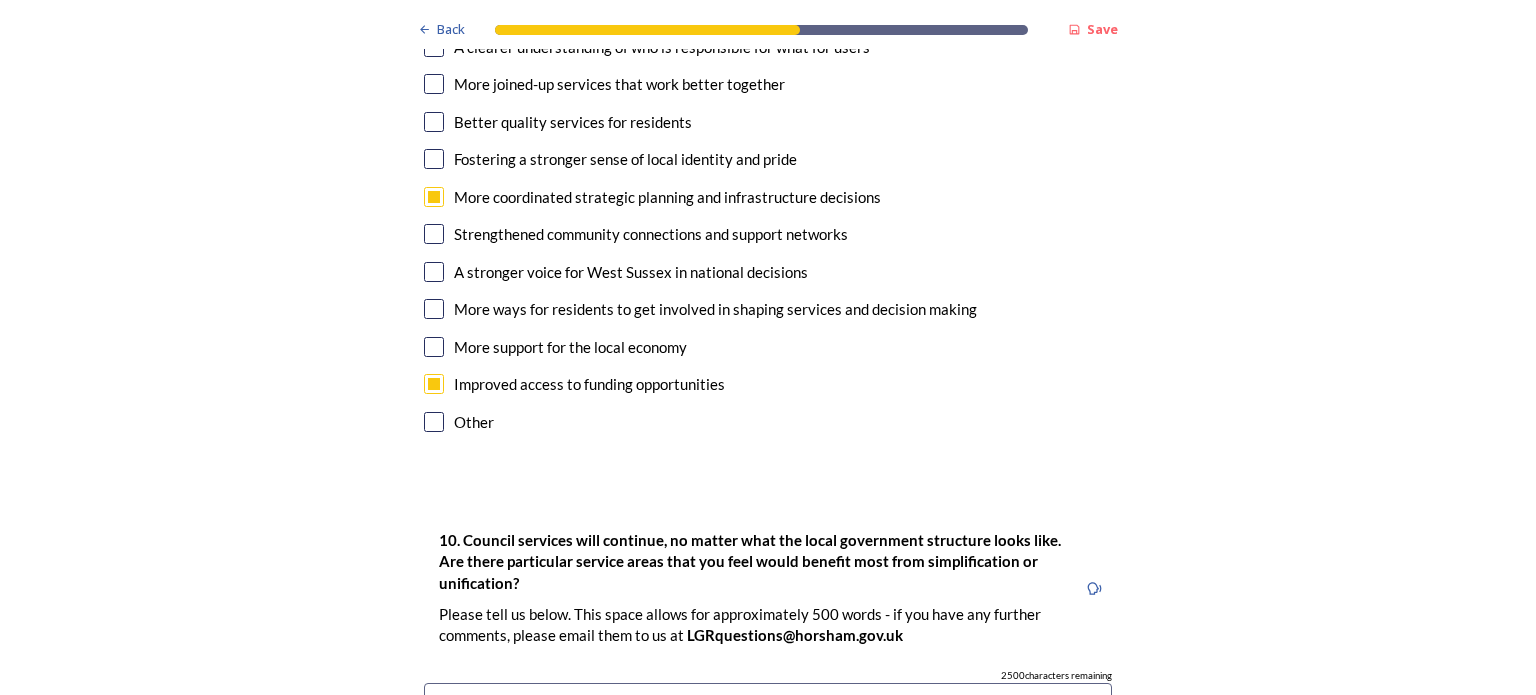 scroll, scrollTop: 4700, scrollLeft: 0, axis: vertical 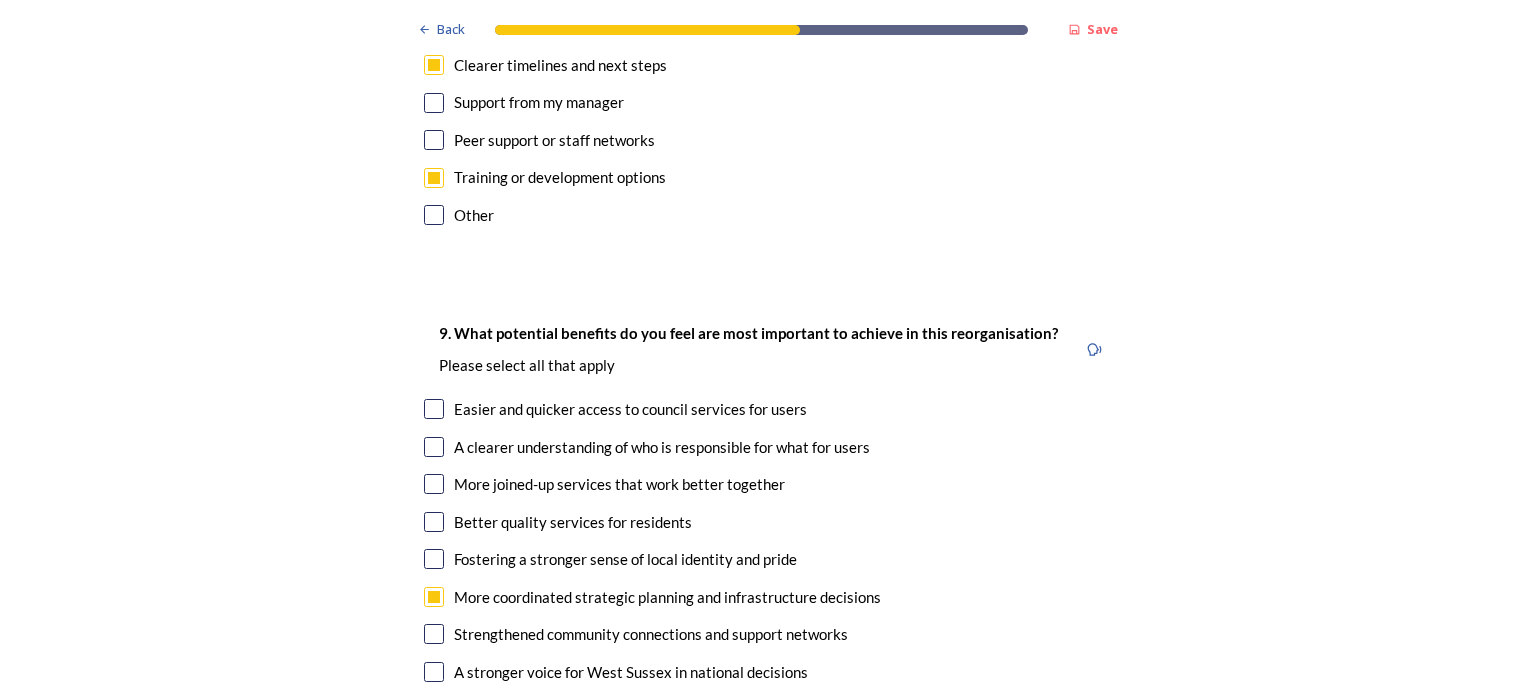 click at bounding box center [434, 447] 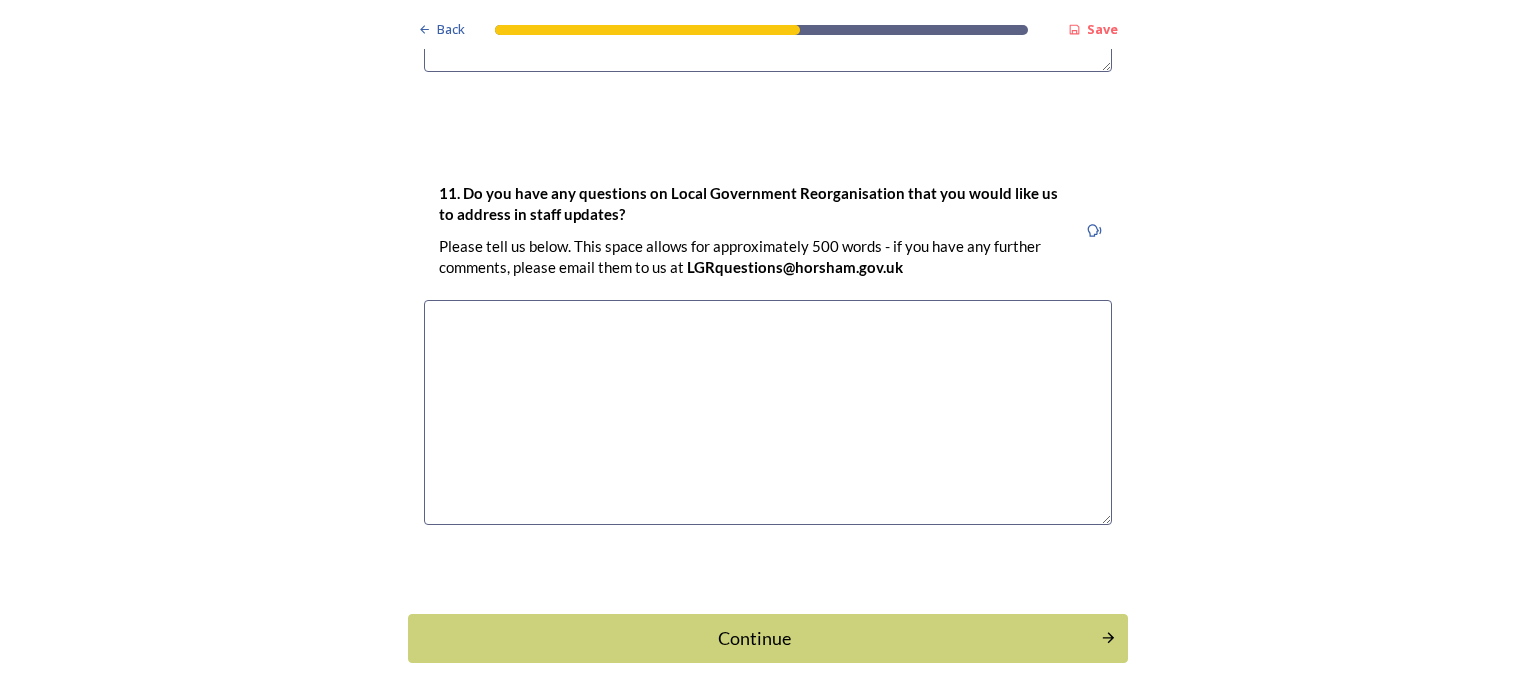 scroll, scrollTop: 6017, scrollLeft: 0, axis: vertical 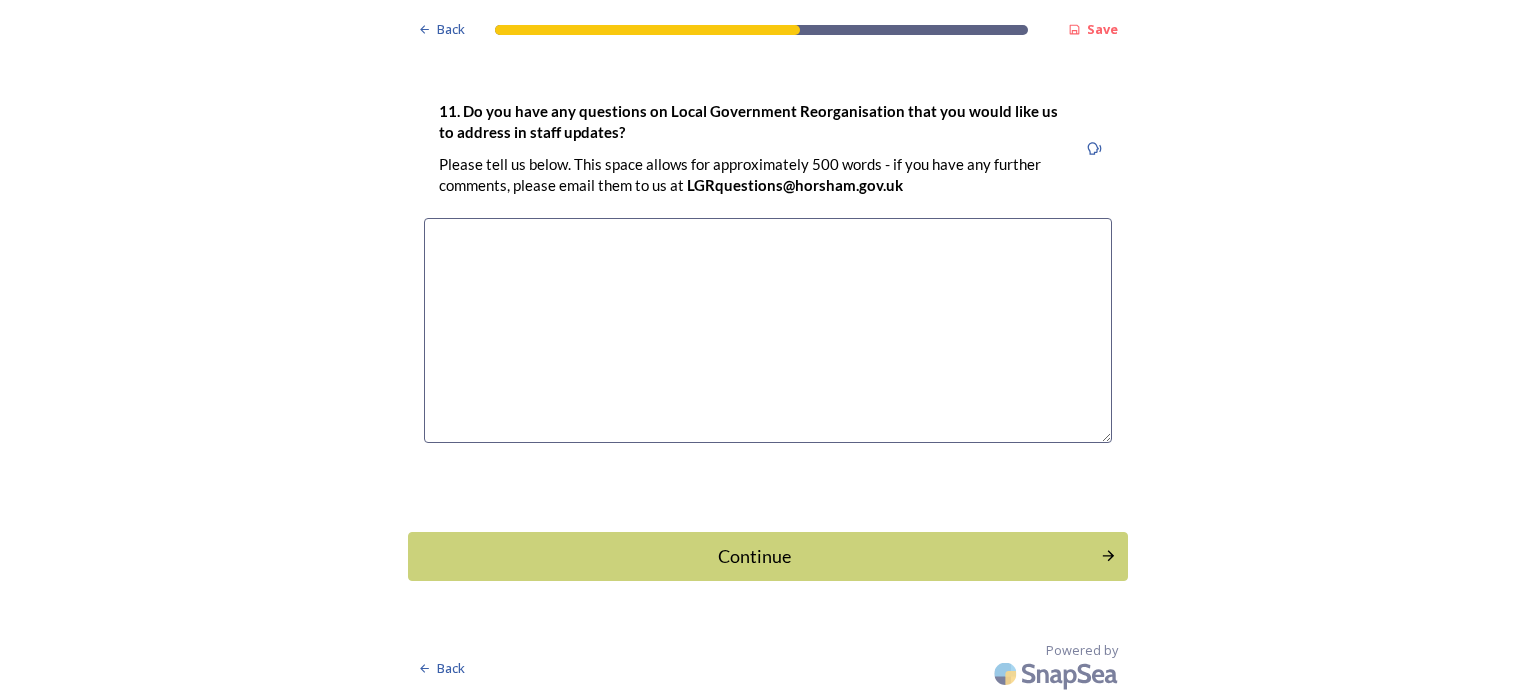 click at bounding box center [768, 330] 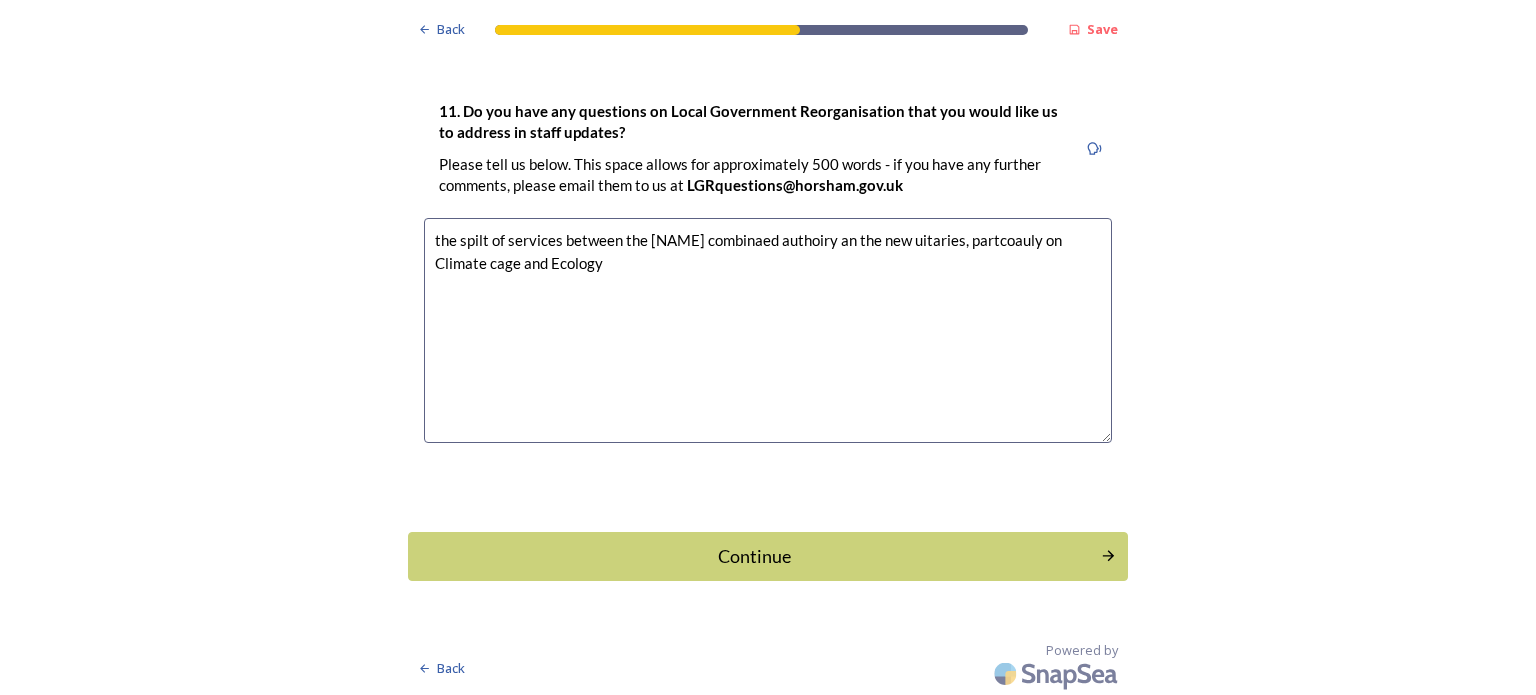 drag, startPoint x: 664, startPoint y: 235, endPoint x: 632, endPoint y: 272, distance: 48.9183 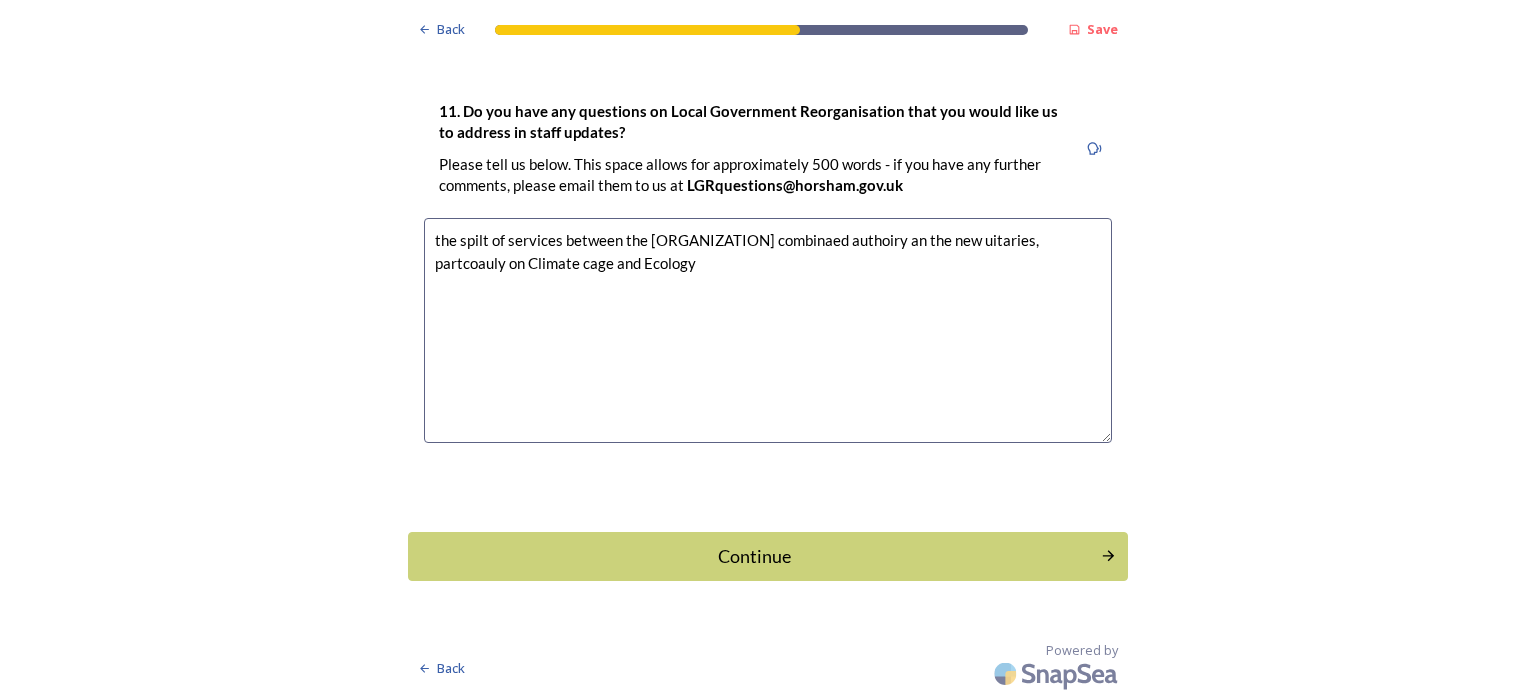 drag, startPoint x: 691, startPoint y: 236, endPoint x: 703, endPoint y: 246, distance: 15.6205 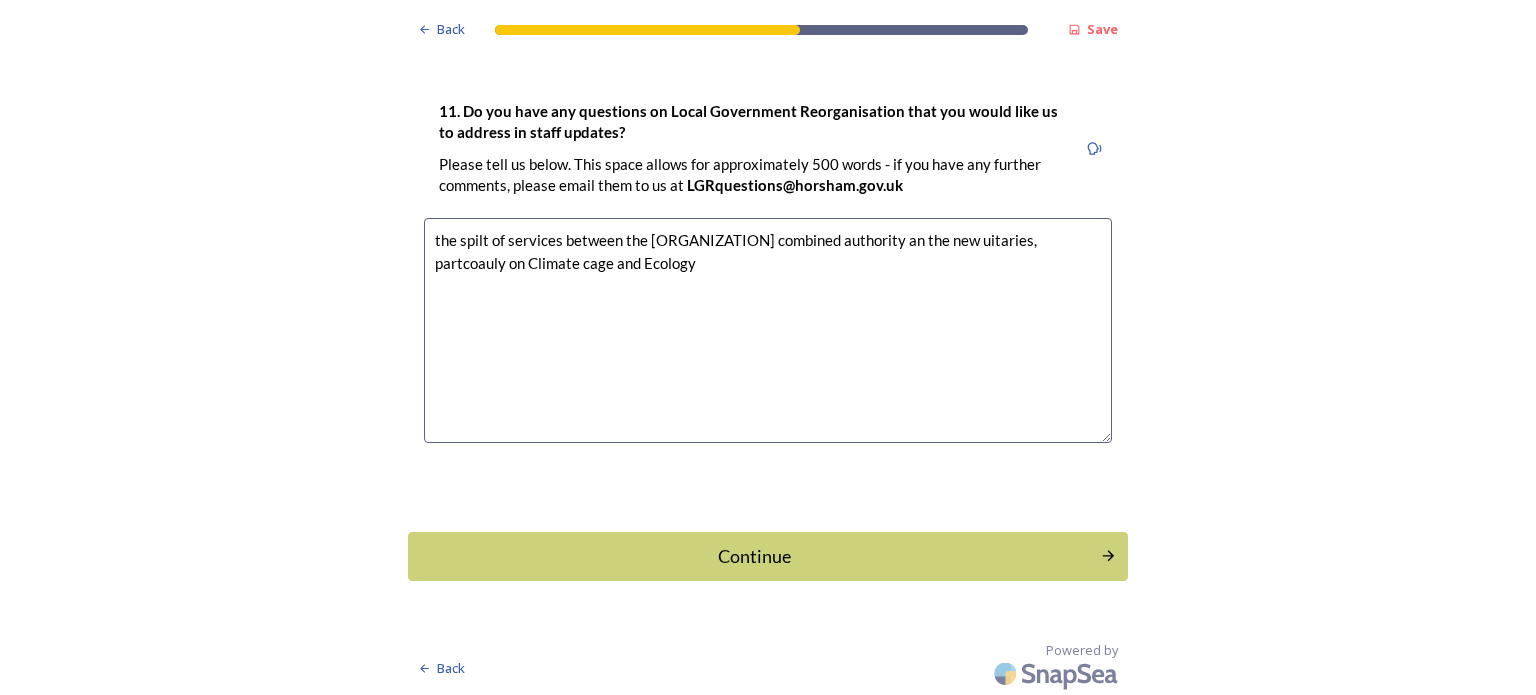 drag, startPoint x: 920, startPoint y: 239, endPoint x: 764, endPoint y: 299, distance: 167.14066 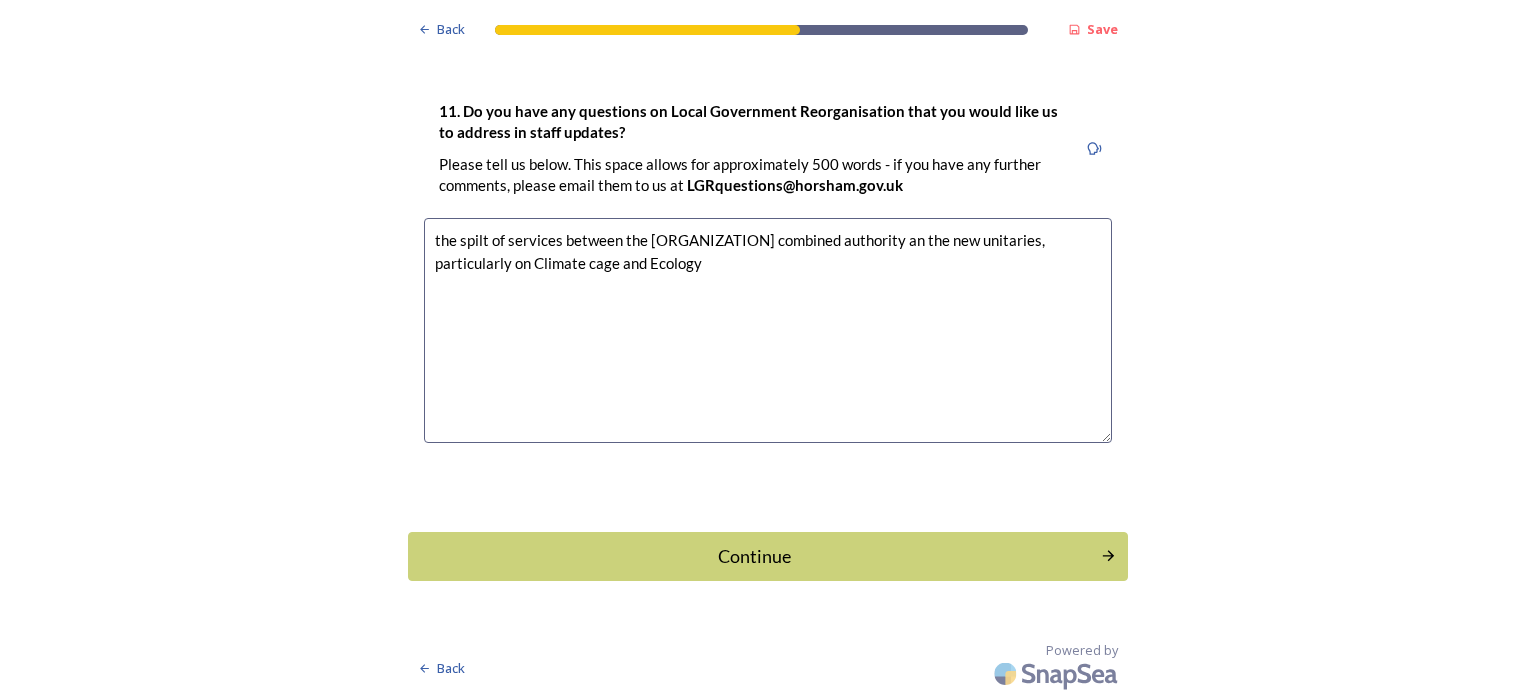 drag, startPoint x: 925, startPoint y: 237, endPoint x: 832, endPoint y: 315, distance: 121.37957 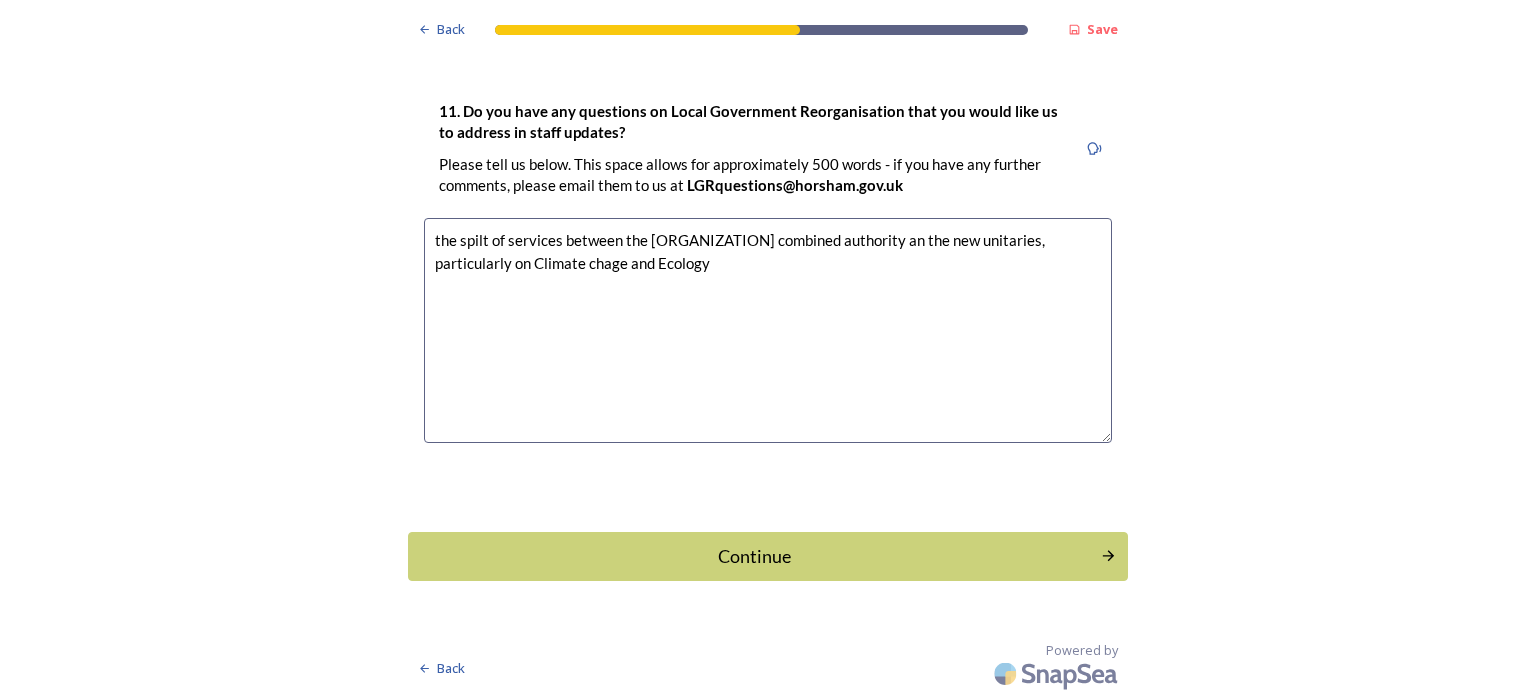 click on "the spilt of services between the [ORGANIZATION] combined authority an the new unitaries, particularly on Climate chage and Ecology" at bounding box center [768, 330] 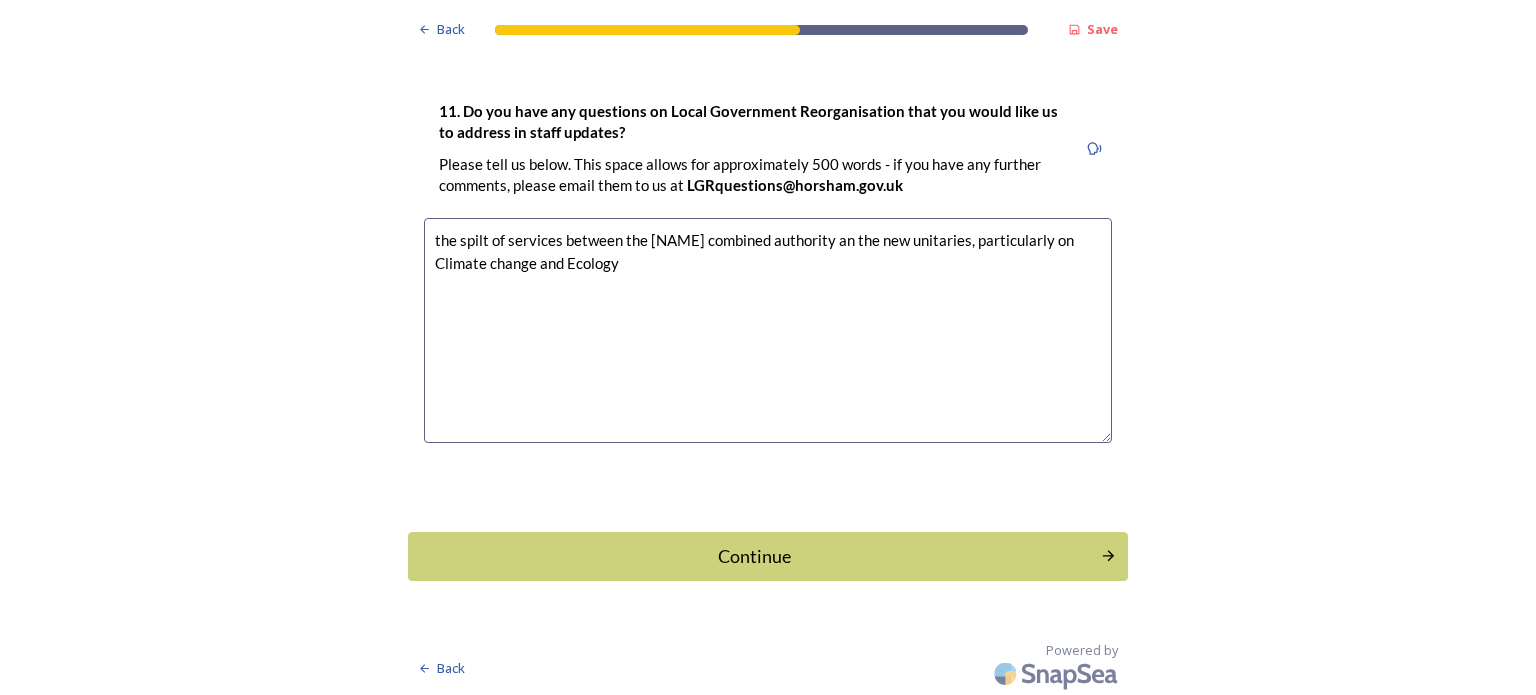 click on "the spilt of services between the [NAME] combined authority an the new unitaries, particularly on Climate change and Ecology" at bounding box center (768, 330) 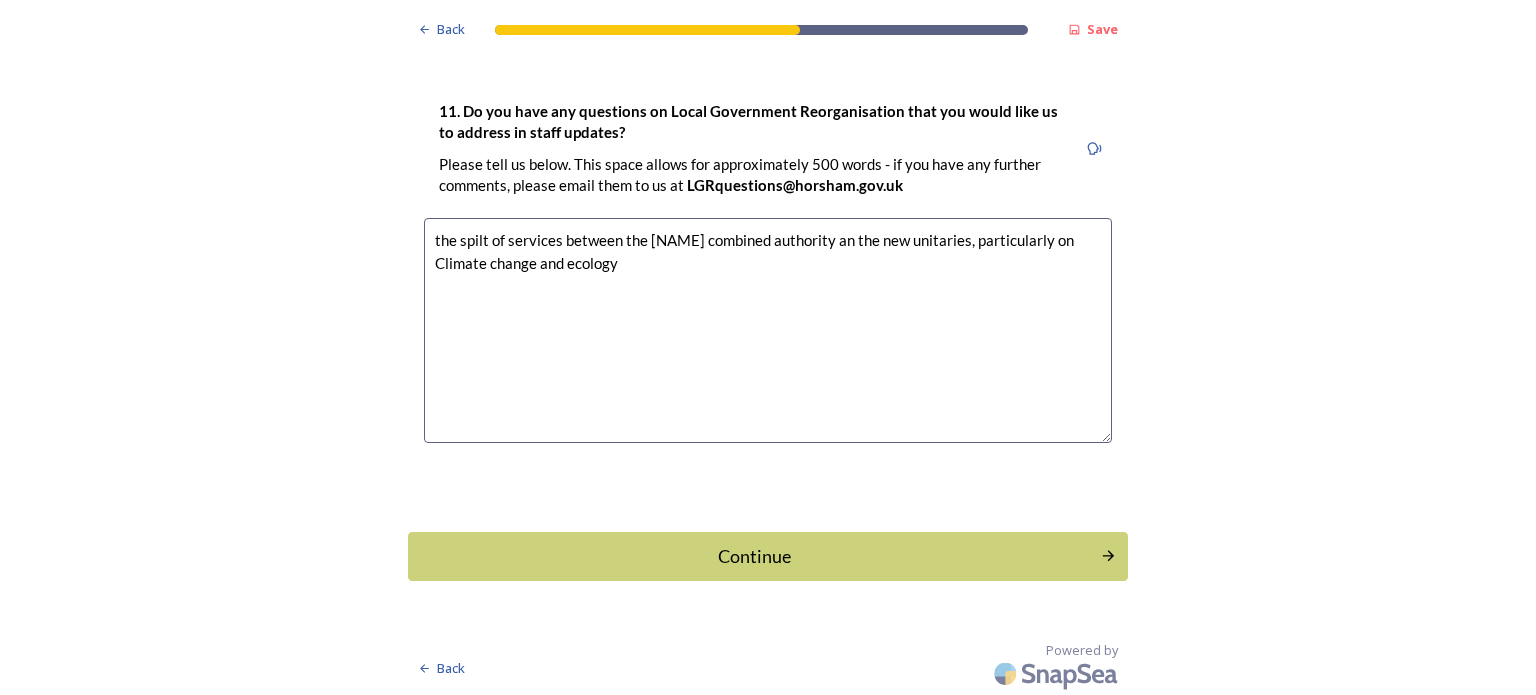 click on "the spilt of services between the [NAME] combined authority an the new unitaries, particularly on Climate change and ecology" at bounding box center (768, 330) 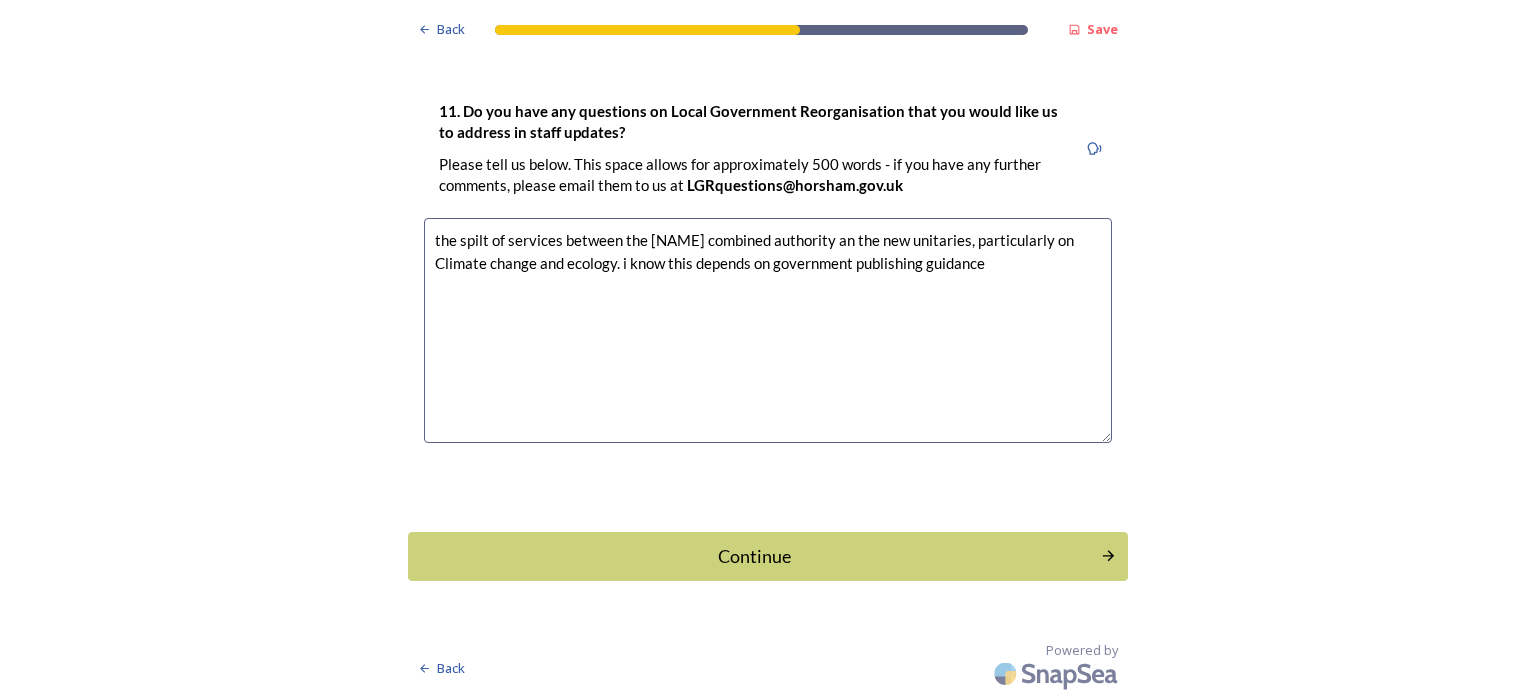 click on "the spilt of services between the [NAME] combined authority an the new unitaries, particularly on Climate change and ecology. i know this depends on government publishing guidance" at bounding box center (768, 330) 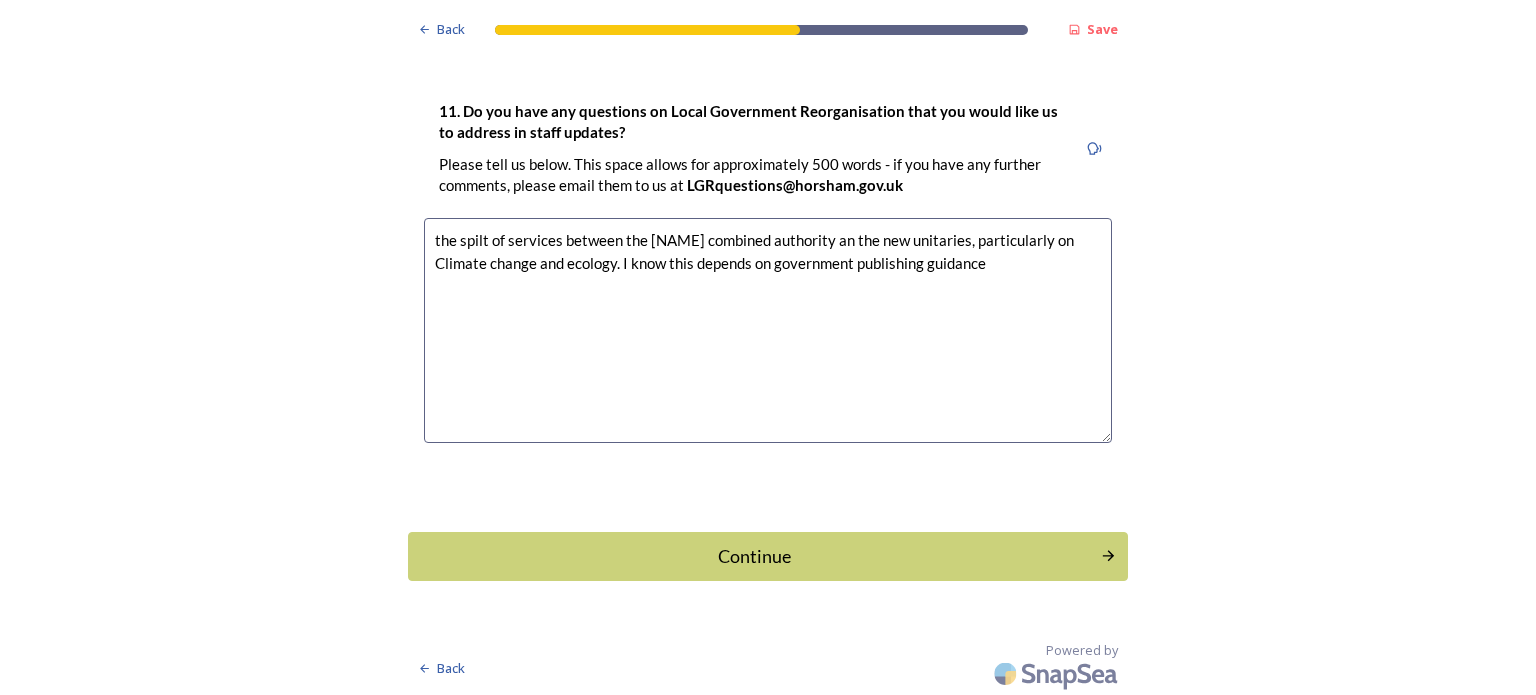 click on "the spilt of services between the [NAME] combined authority an the new unitaries, particularly on Climate change and ecology. I know this depends on government publishing guidance" at bounding box center (768, 330) 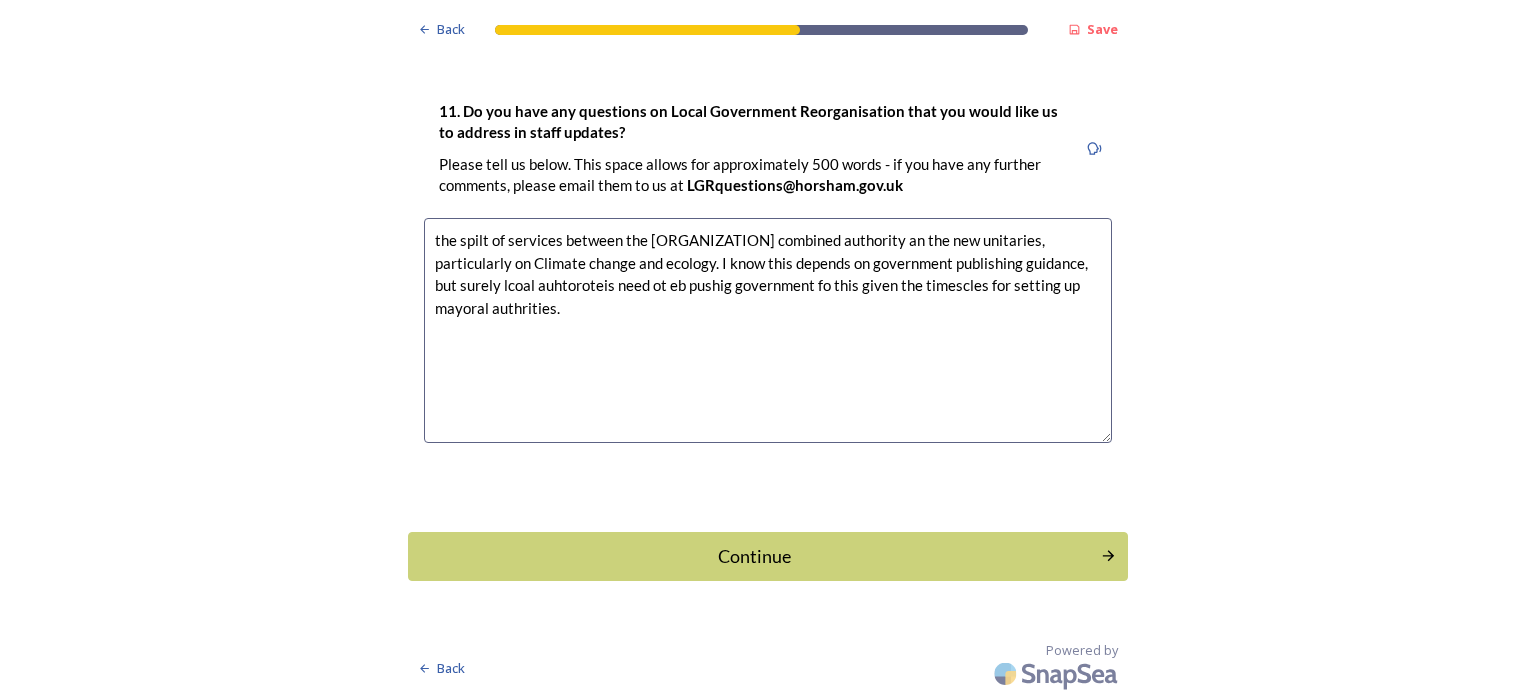 click on "the spilt of services between the [ORGANIZATION] combined authority an the new unitaries, particularly on Climate change and ecology. I know this depends on government publishing guidance, but surely lcoal auhtoroteis need ot eb pushig government fo this given the timescles for setting up mayoral authrities." at bounding box center (768, 330) 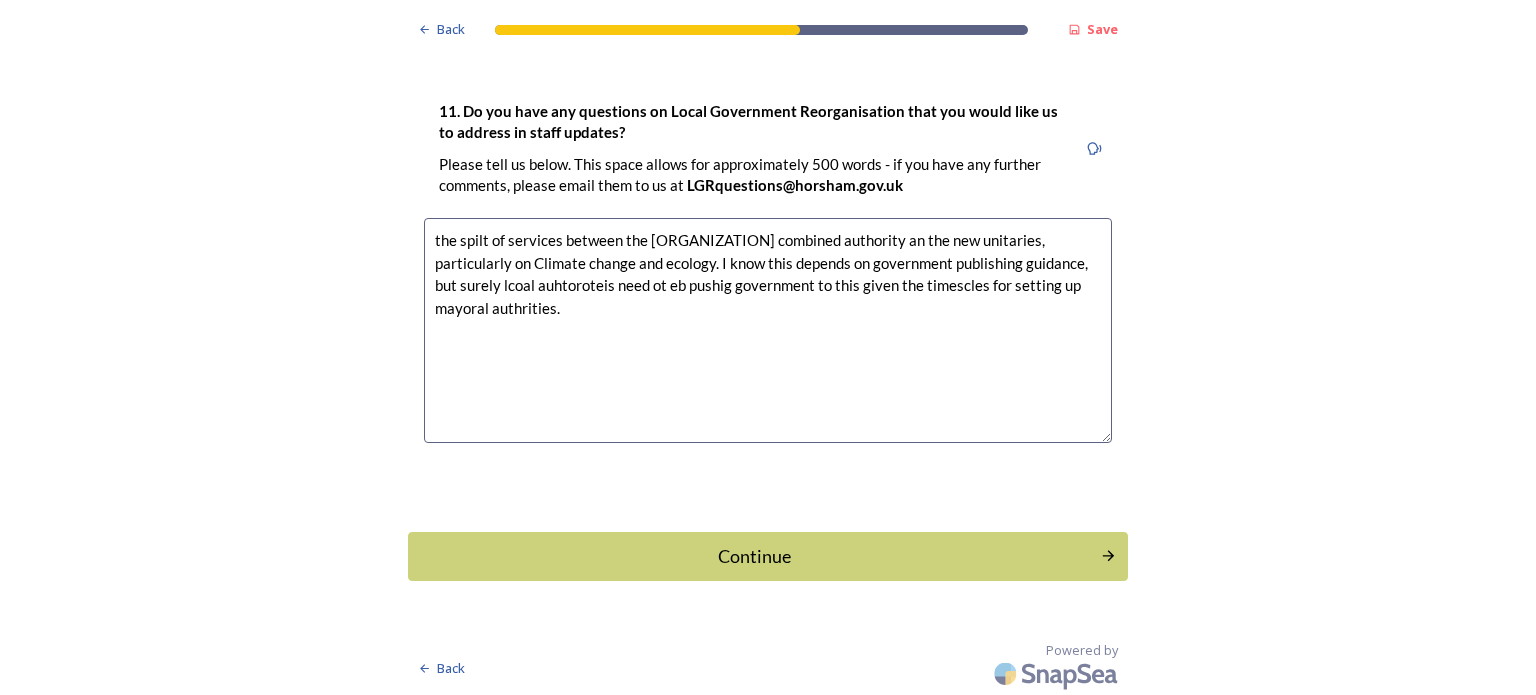 click on "the spilt of services between the [ORGANIZATION] combined authority an the new unitaries, particularly on Climate change and ecology. I know this depends on government publishing guidance, but surely lcoal auhtoroteis need ot eb pushig government to this given the timescles for setting up mayoral authrities." at bounding box center (768, 330) 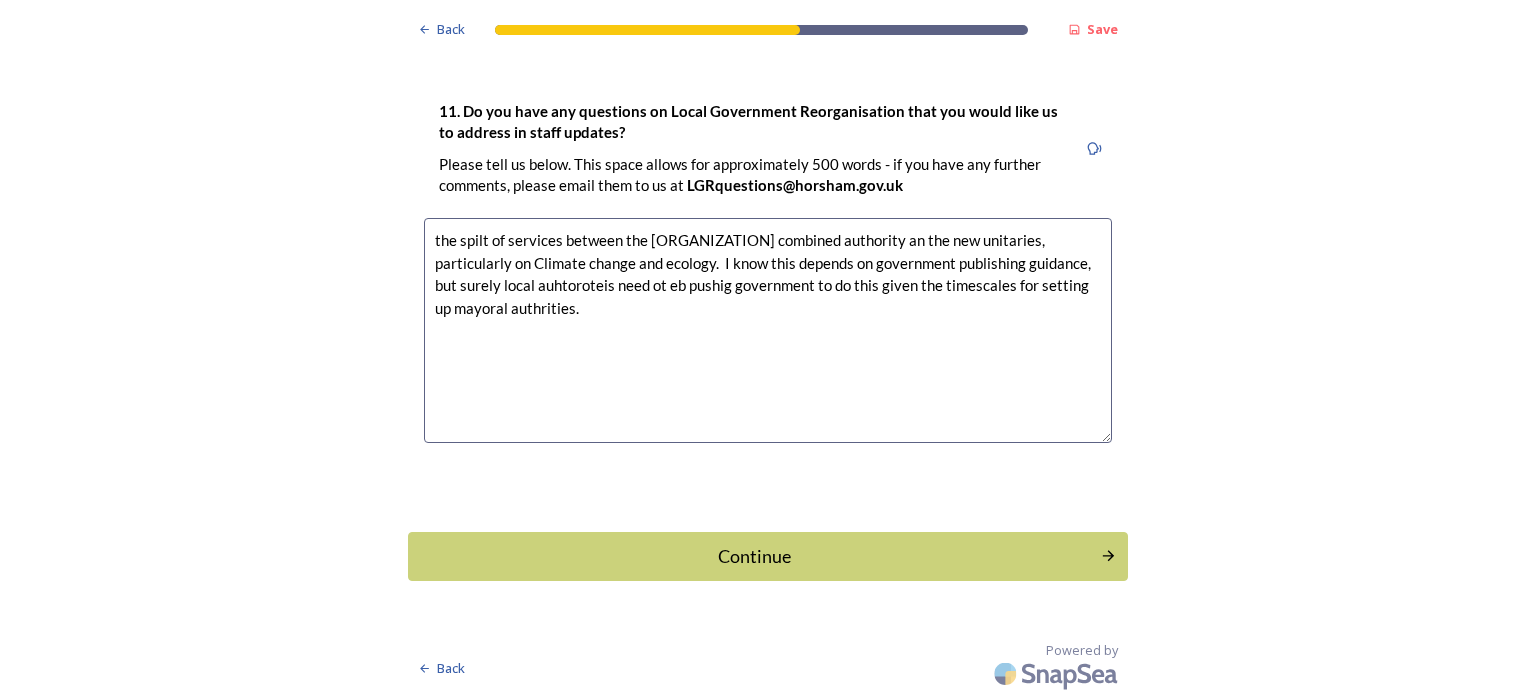 drag, startPoint x: 473, startPoint y: 284, endPoint x: 421, endPoint y: 331, distance: 70.0928 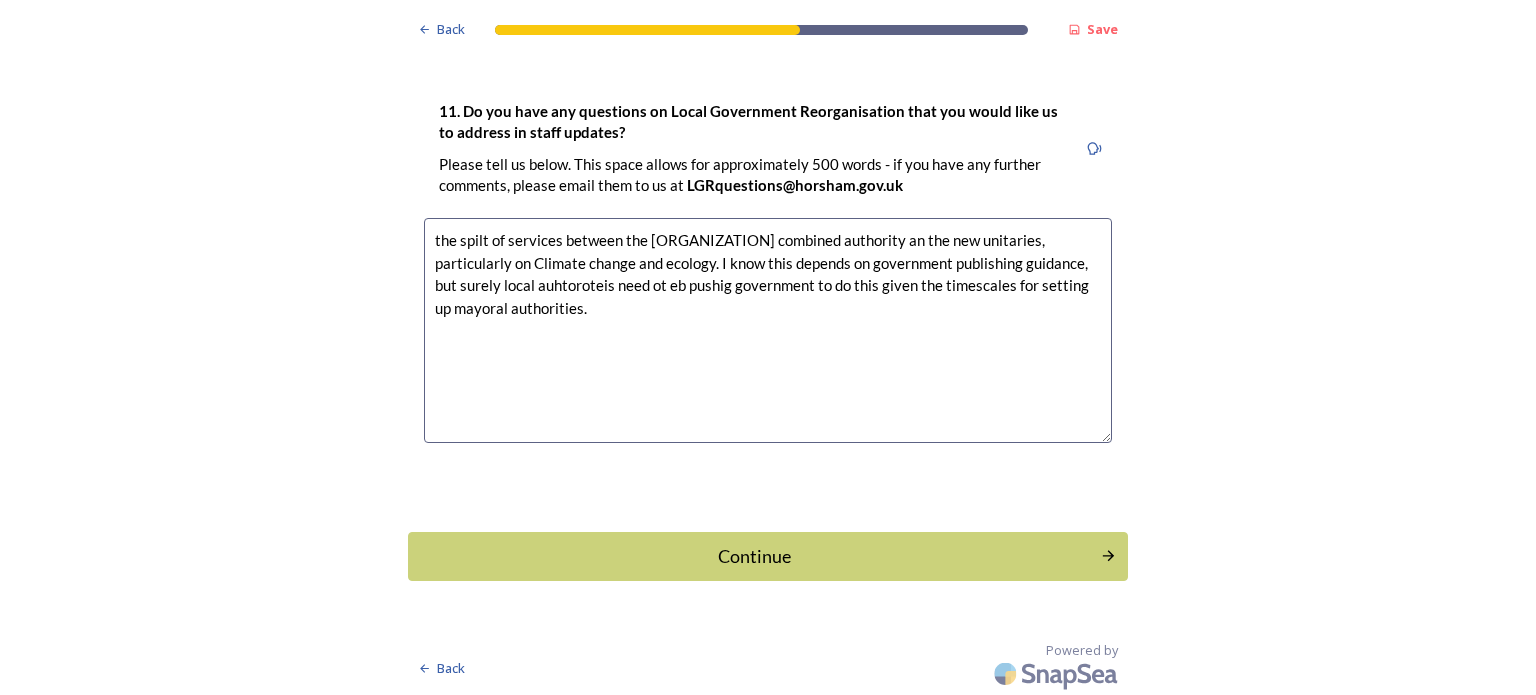 click on "the spilt of services between the [ORGANIZATION] combined authority an the new unitaries, particularly on Climate change and ecology. I know this depends on government publishing guidance, but surely local auhtoroteis need ot eb pushig government to do this given the timescales for setting up mayoral authorities." at bounding box center [768, 330] 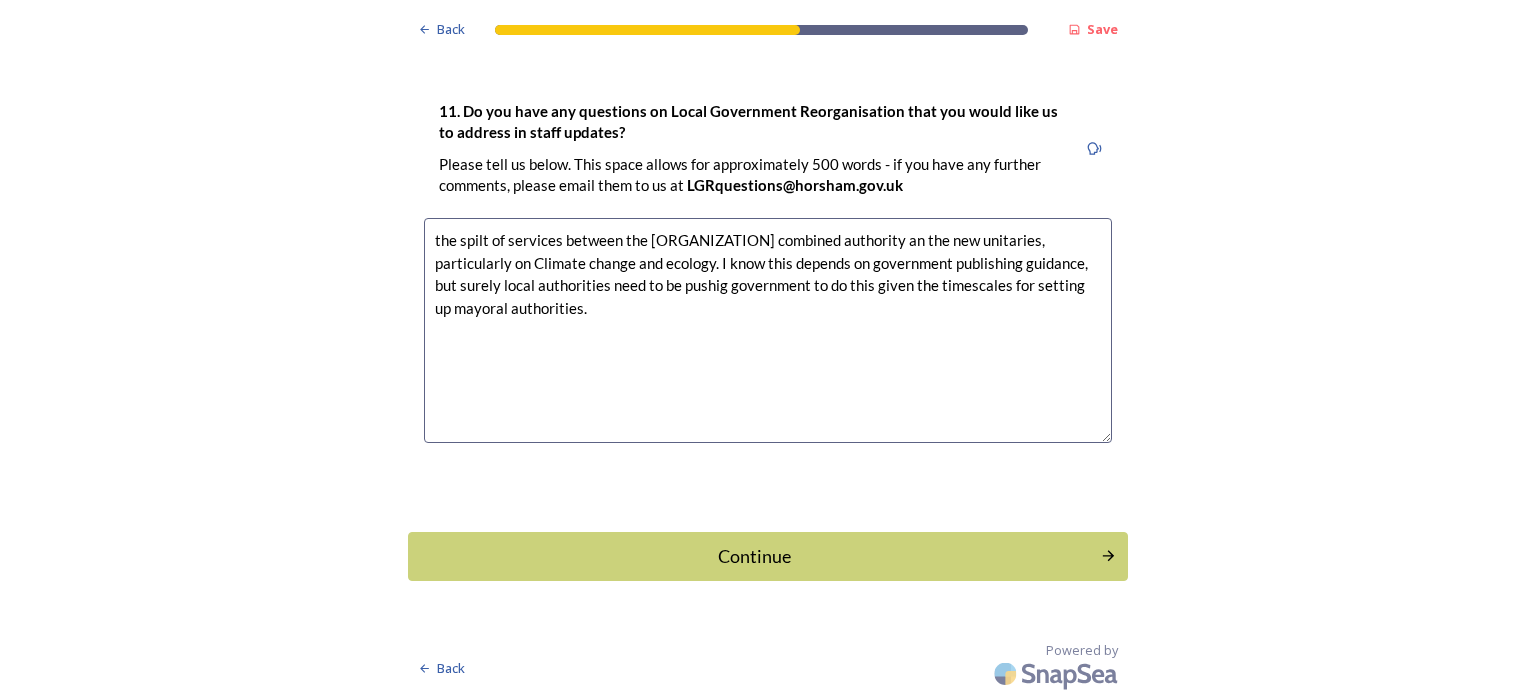 click on "the spilt of services between the [ORGANIZATION] combined authority an the new unitaries, particularly on Climate change and ecology. I know this depends on government publishing guidance, but surely local authorities need to be pushig government to do this given the timescales for setting up mayoral authorities." at bounding box center (768, 330) 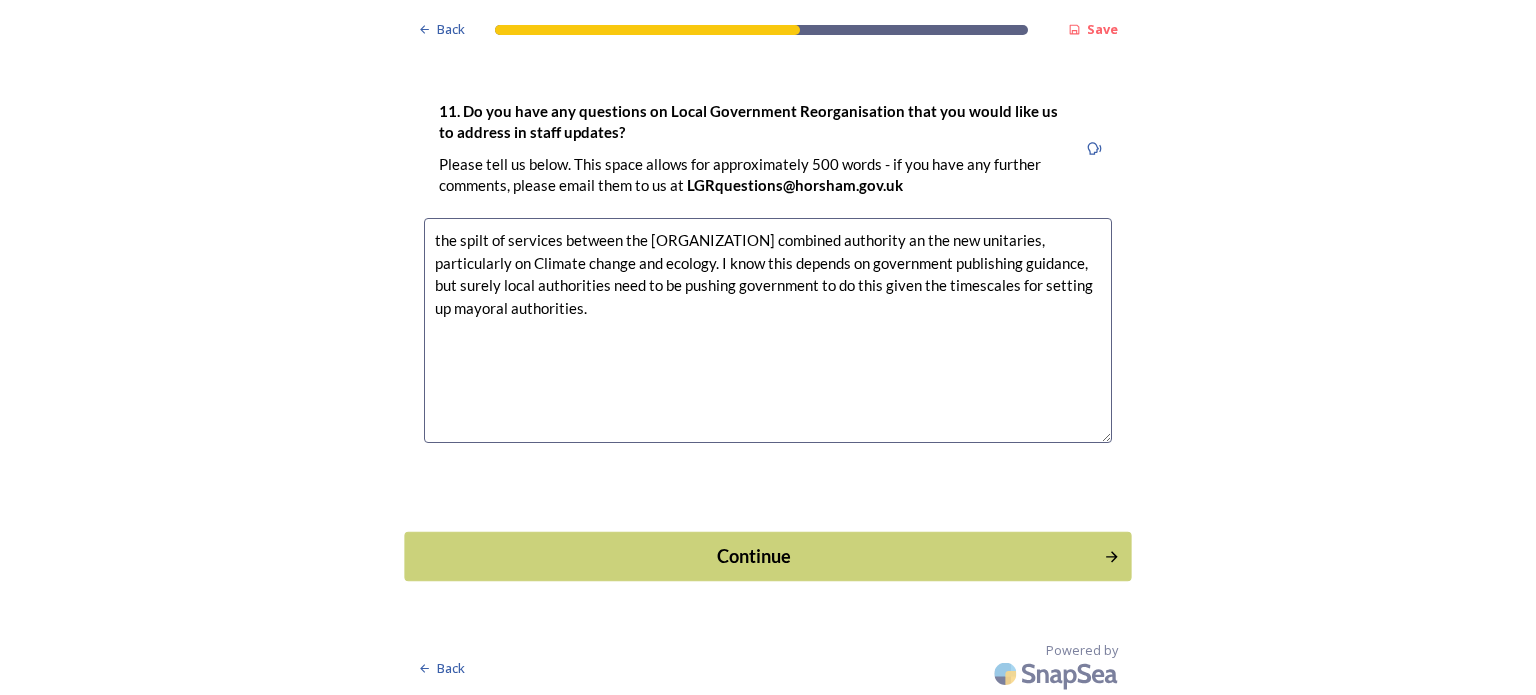type on "the spilt of services between the [ORGANIZATION] combined authority an the new unitaries, particularly on Climate change and ecology. I know this depends on government publishing guidance, but surely local authorities need to be pushing government to do this given the timescales for setting up mayoral authorities." 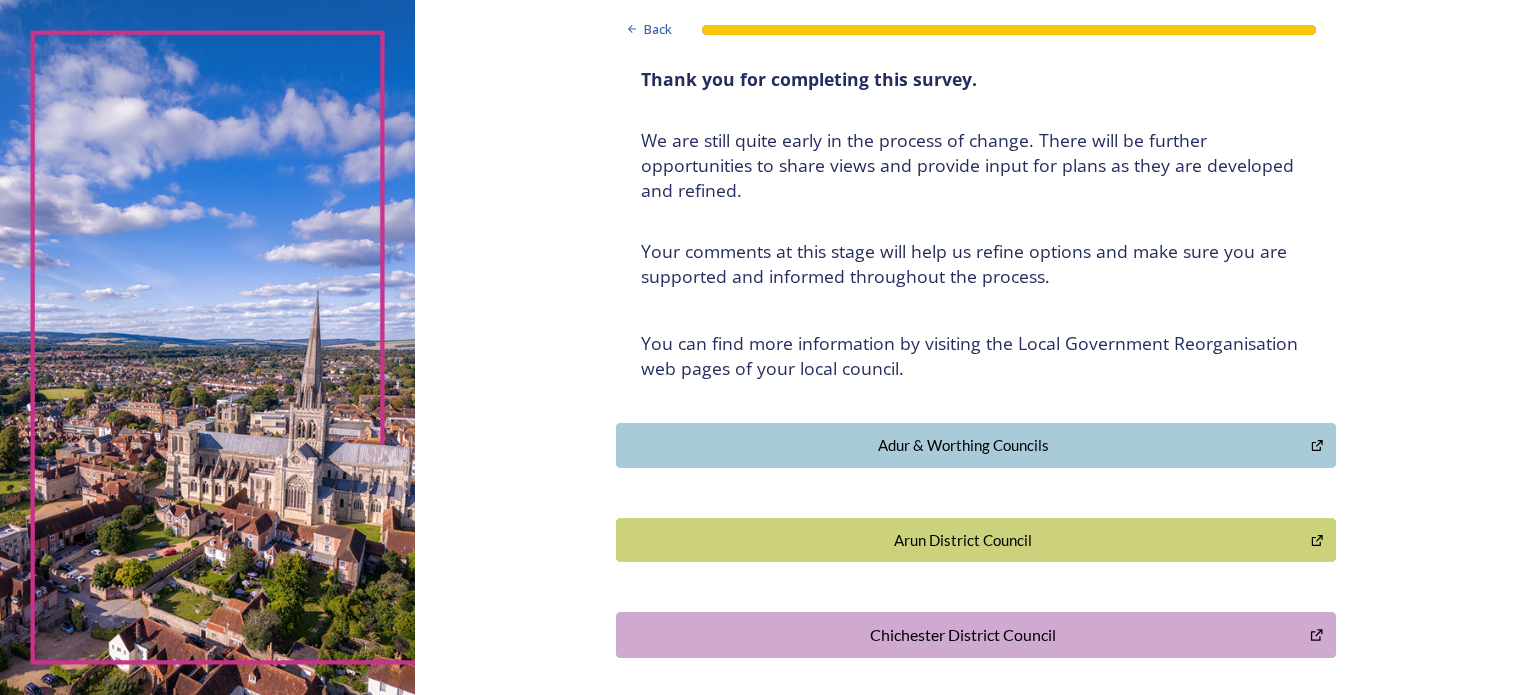 scroll, scrollTop: 0, scrollLeft: 0, axis: both 